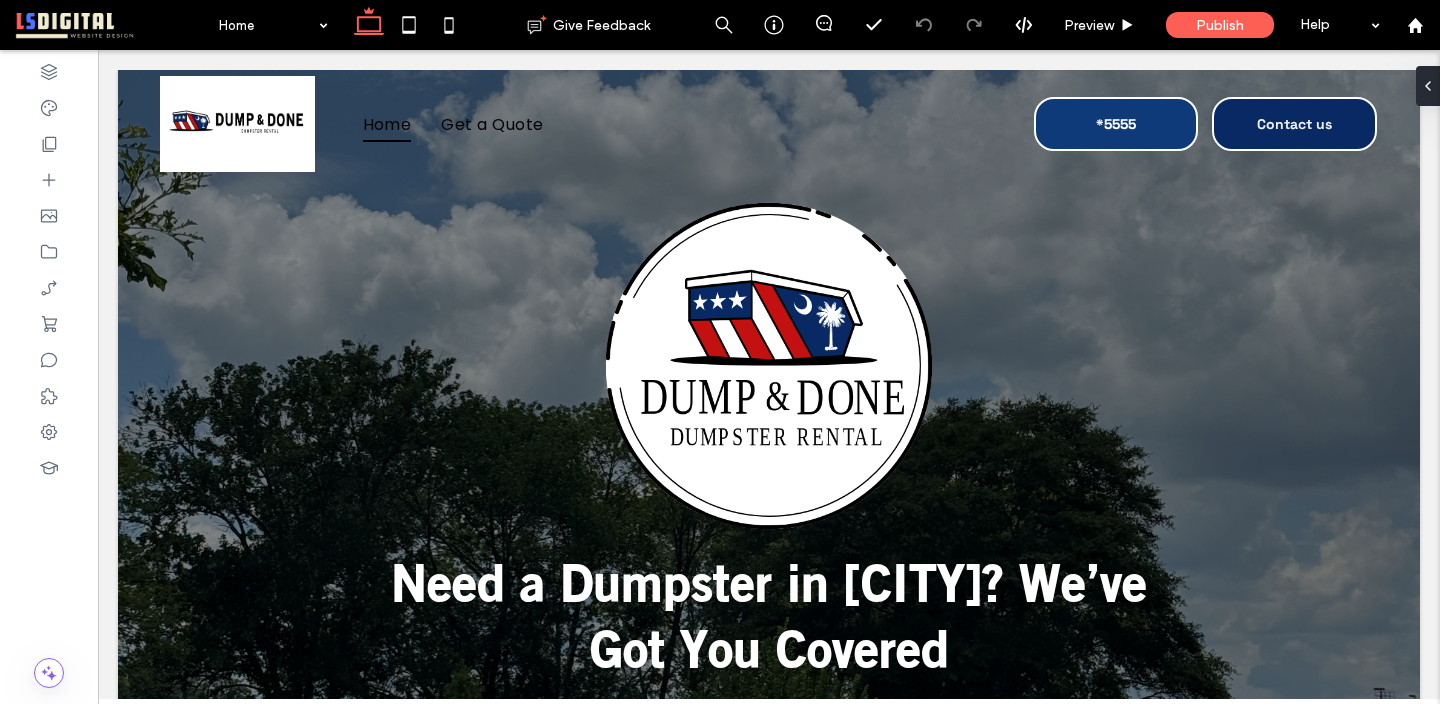 scroll, scrollTop: 0, scrollLeft: 0, axis: both 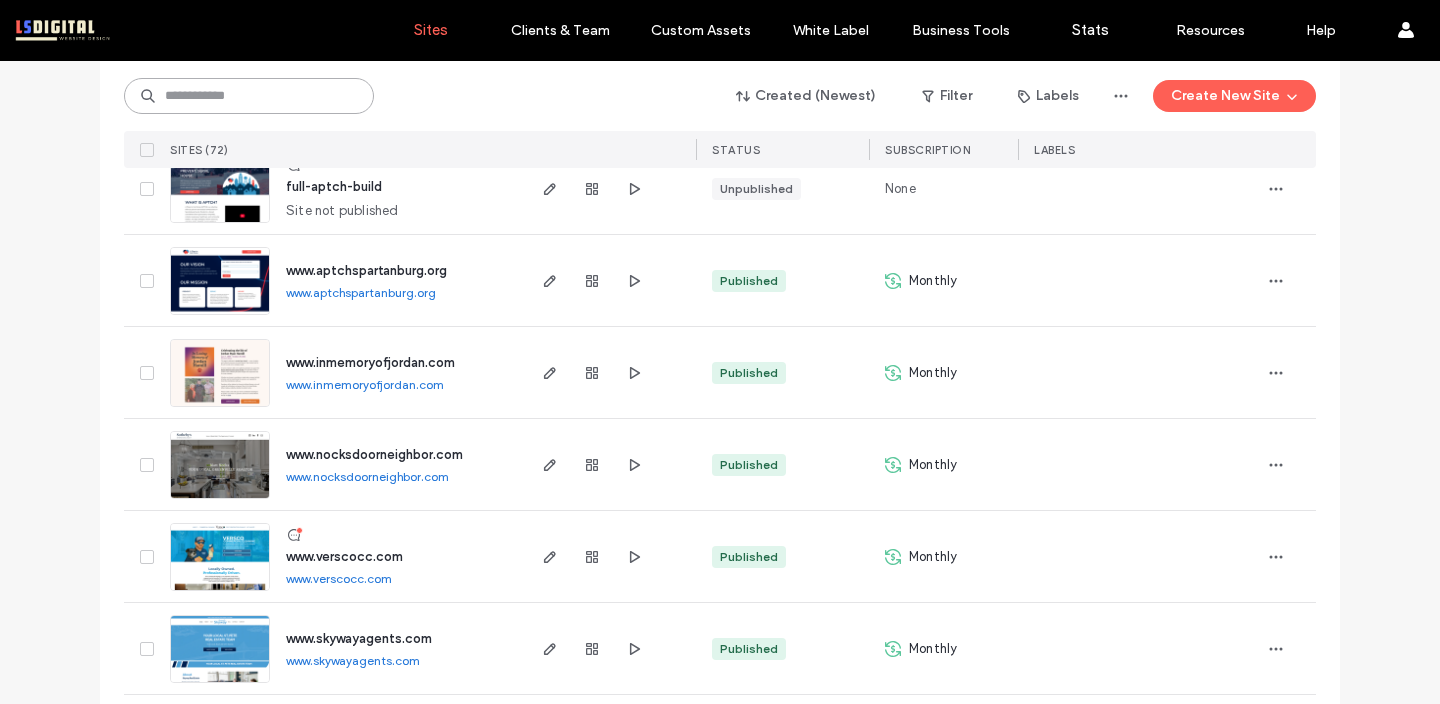 click at bounding box center (249, 96) 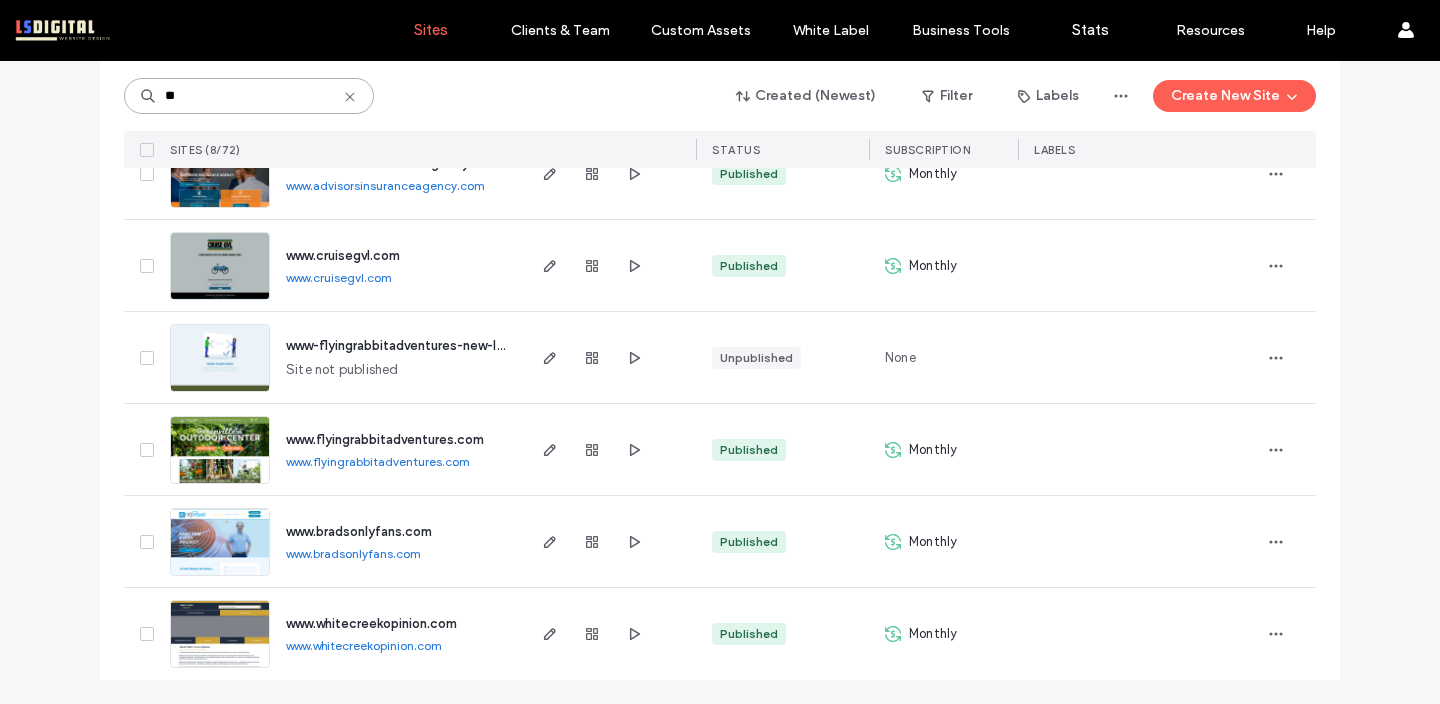 scroll, scrollTop: 436, scrollLeft: 0, axis: vertical 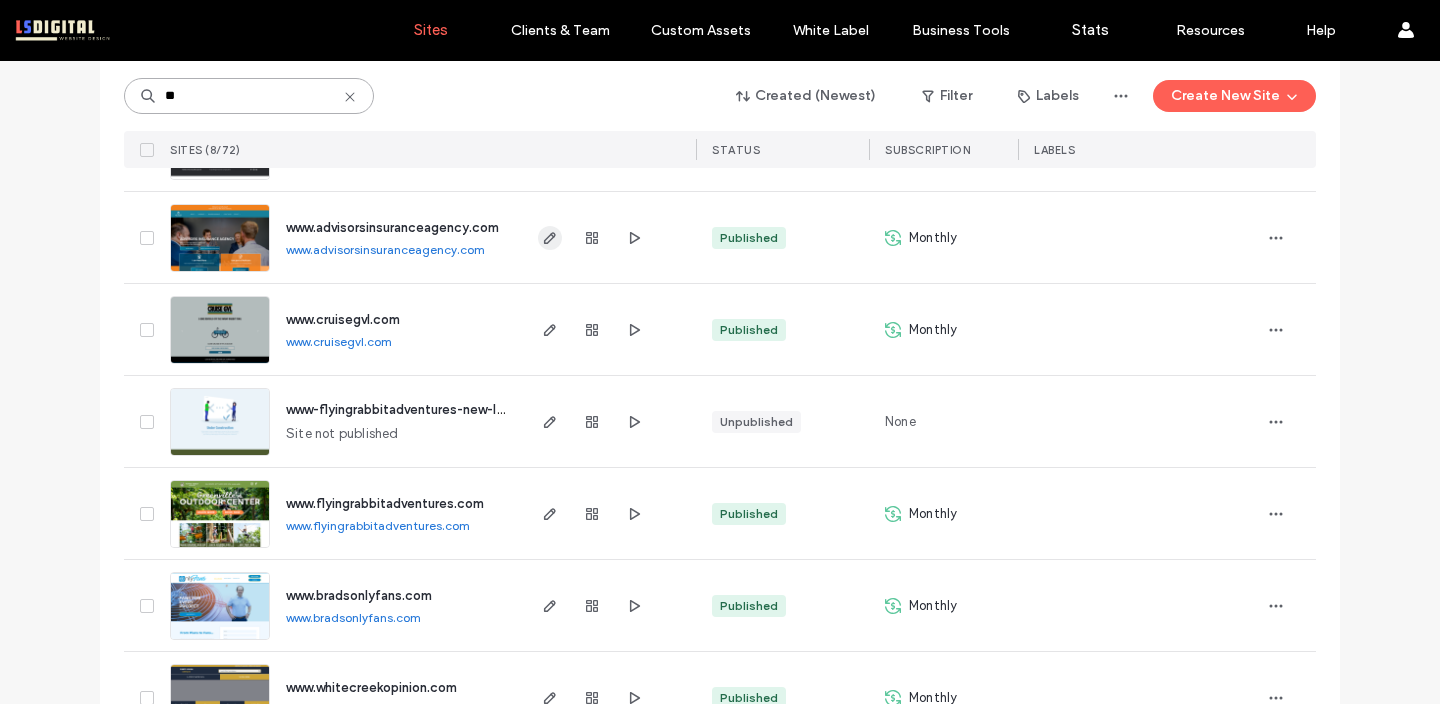 type on "**" 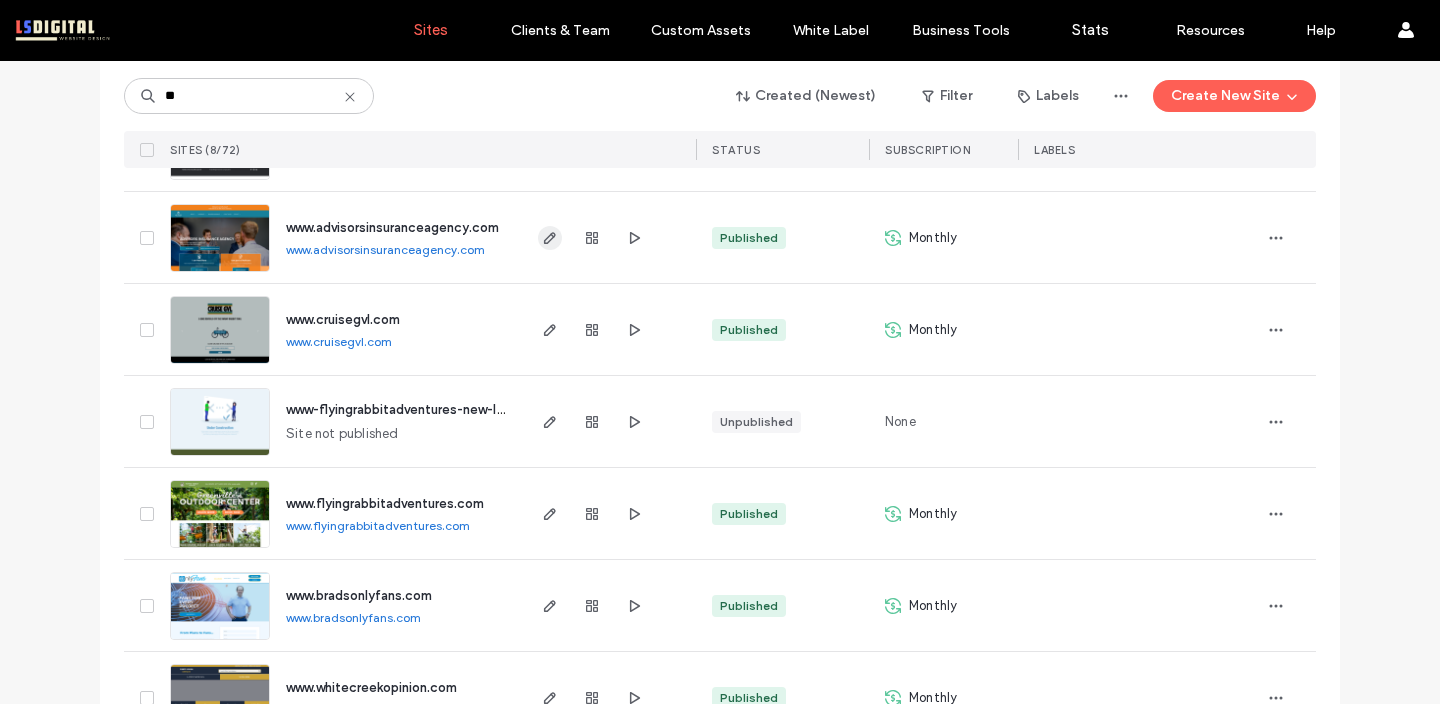 click 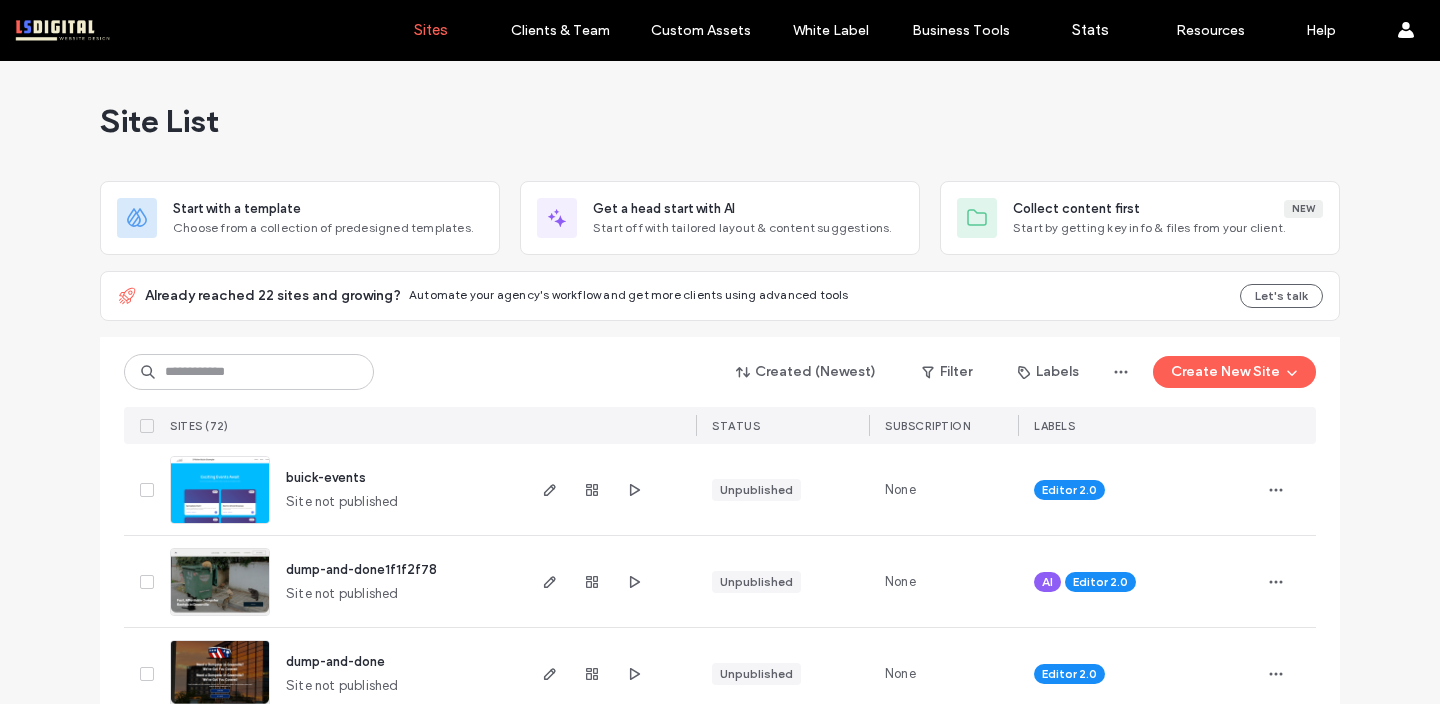 scroll, scrollTop: 0, scrollLeft: 0, axis: both 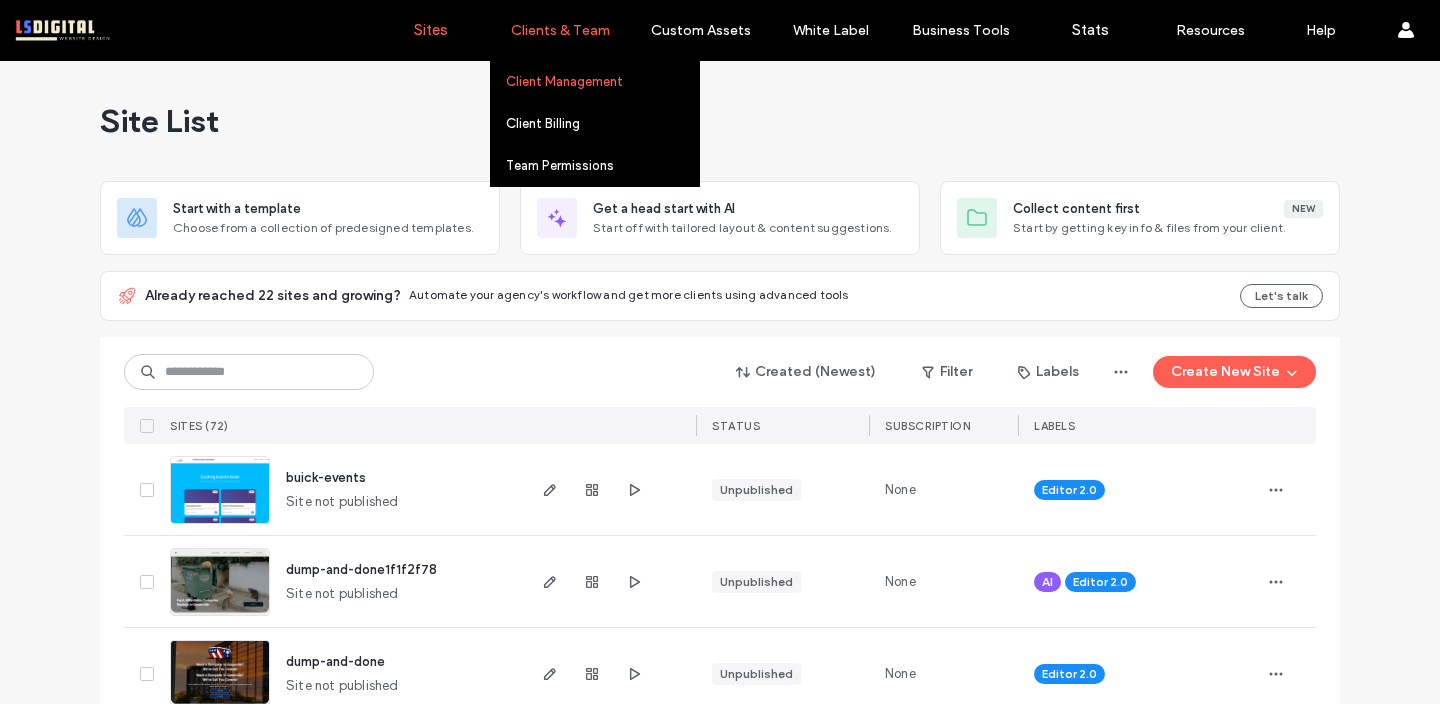 click on "Client Management" at bounding box center [602, 81] 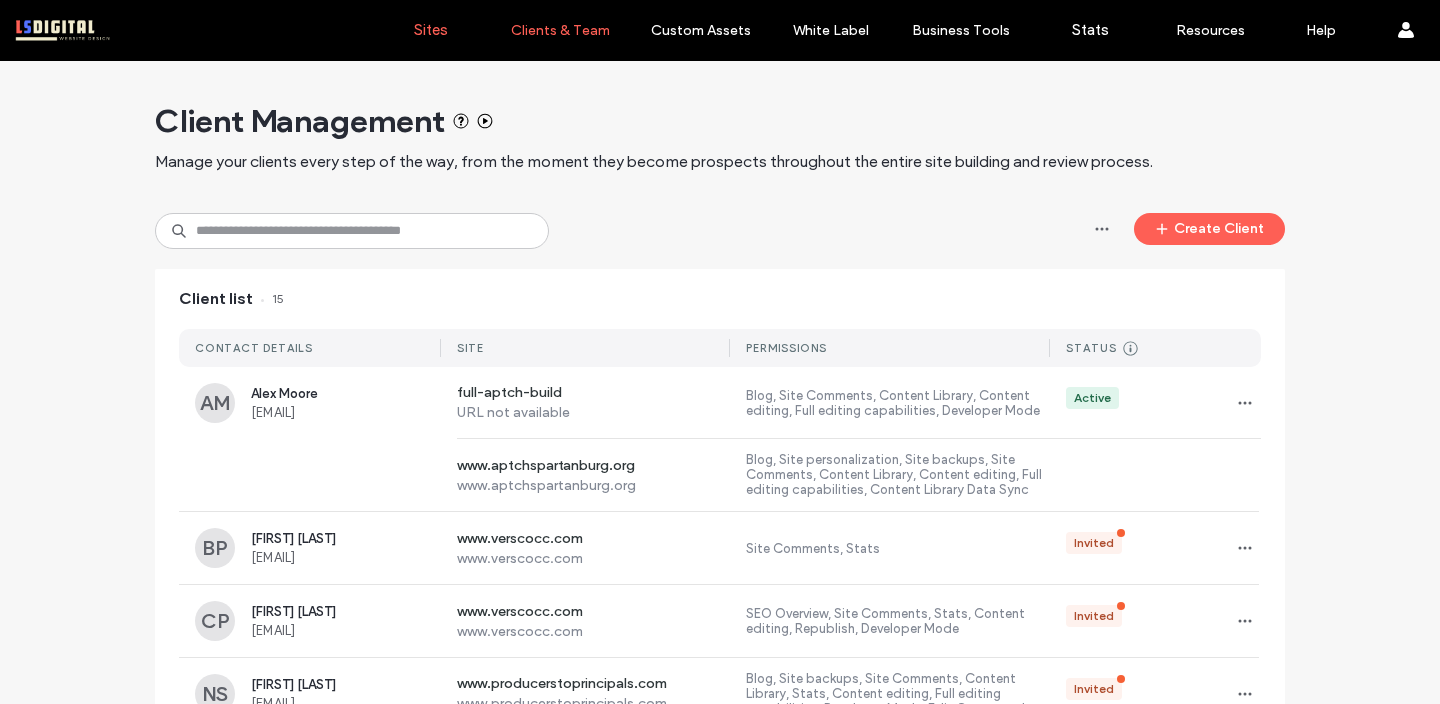 click on "Sites" at bounding box center (431, 30) 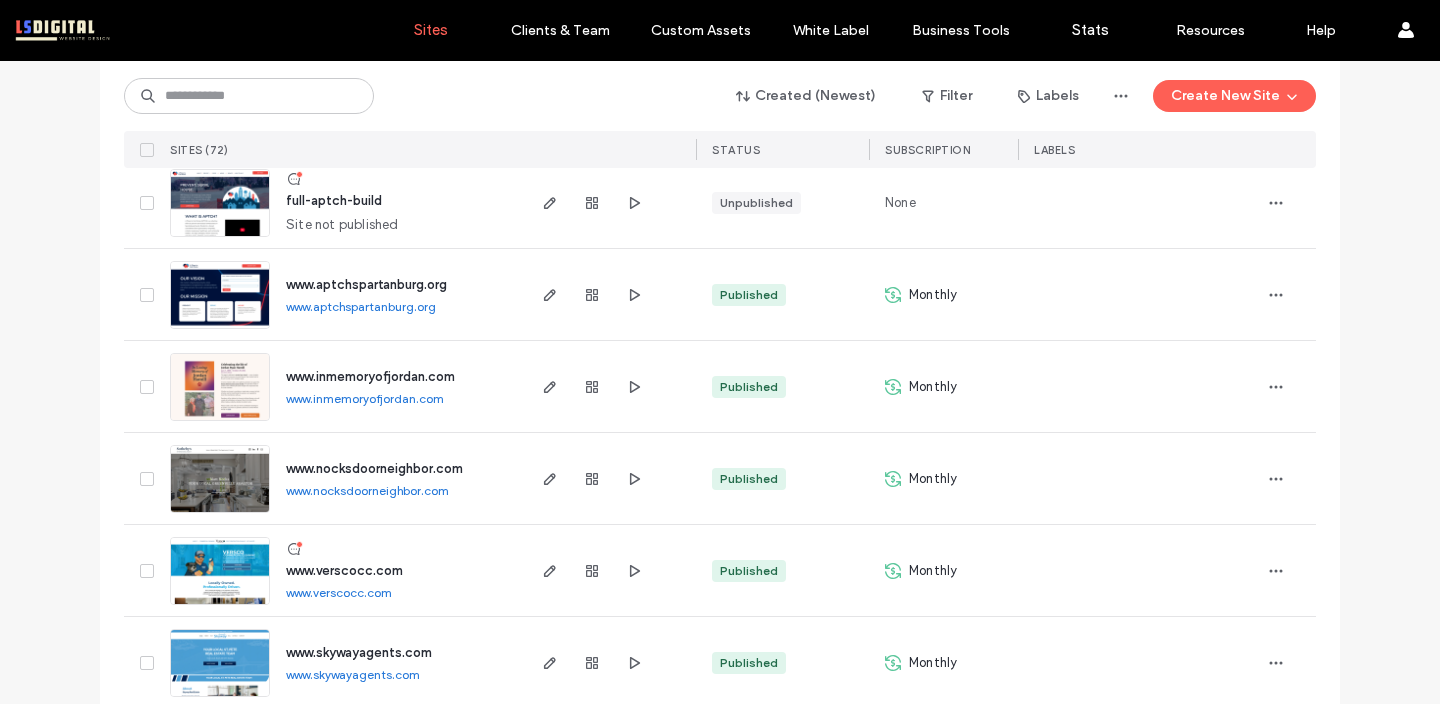 scroll, scrollTop: 1219, scrollLeft: 0, axis: vertical 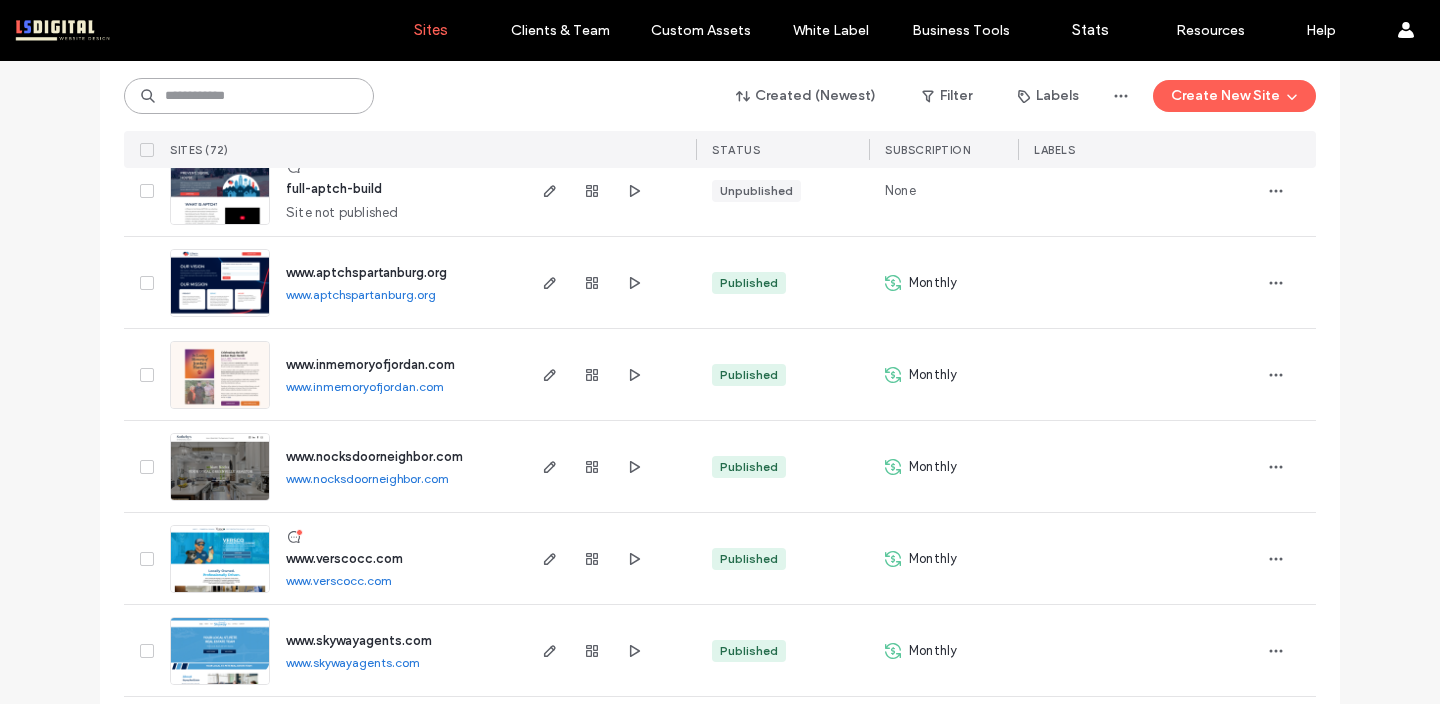 click at bounding box center (249, 96) 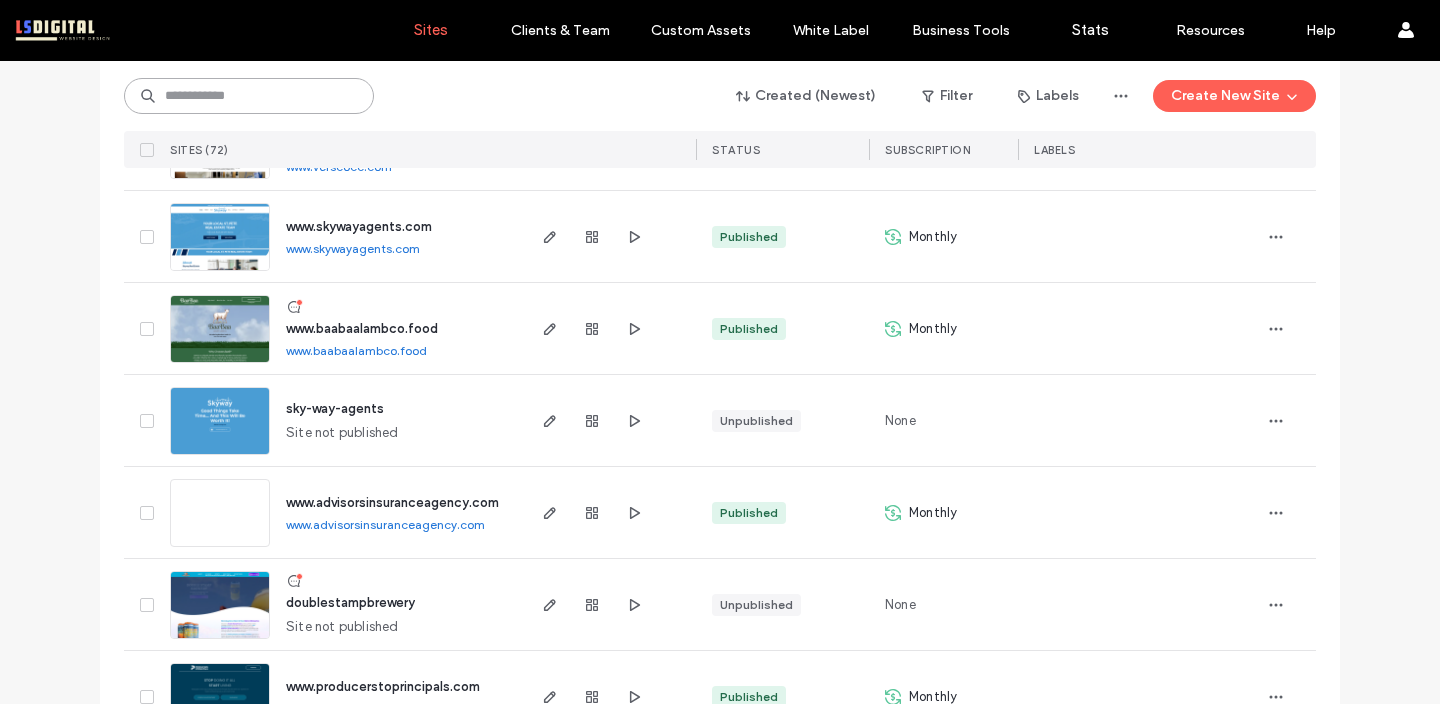 scroll, scrollTop: 1681, scrollLeft: 0, axis: vertical 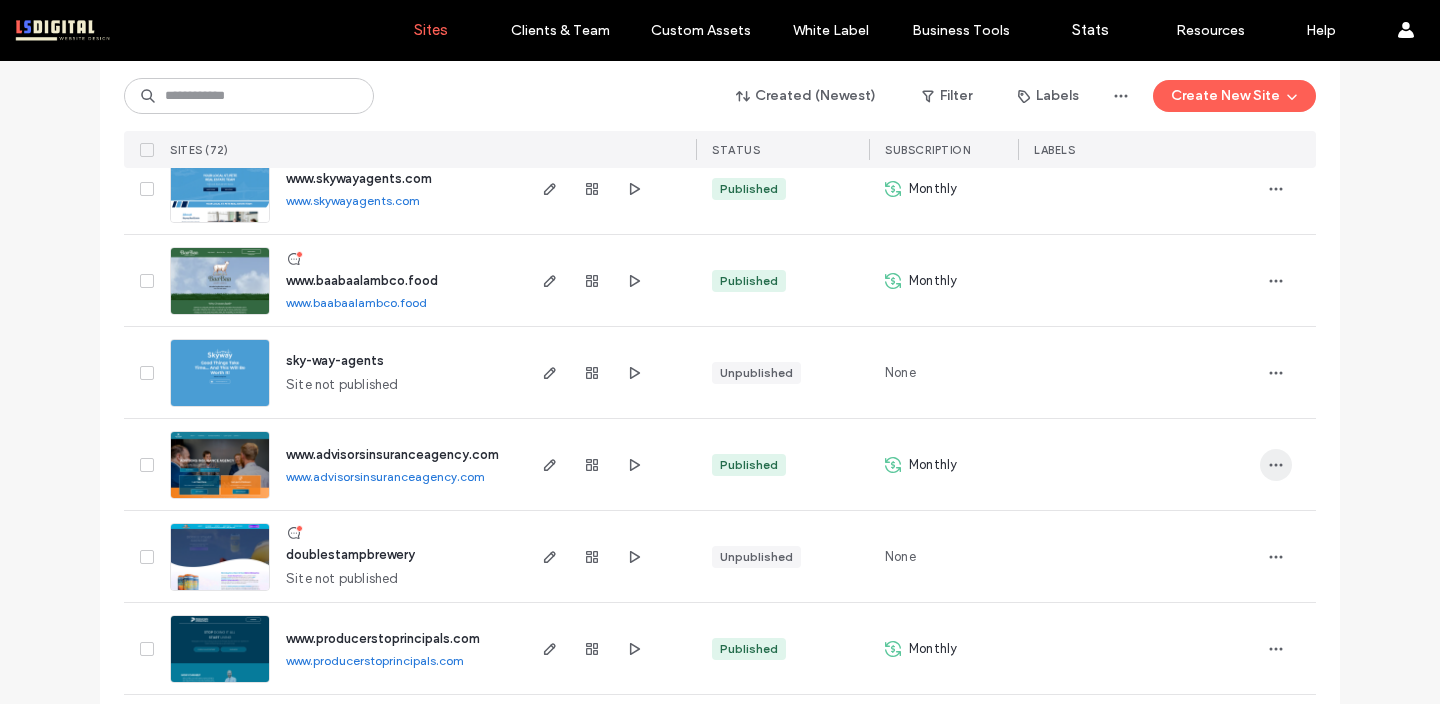 click 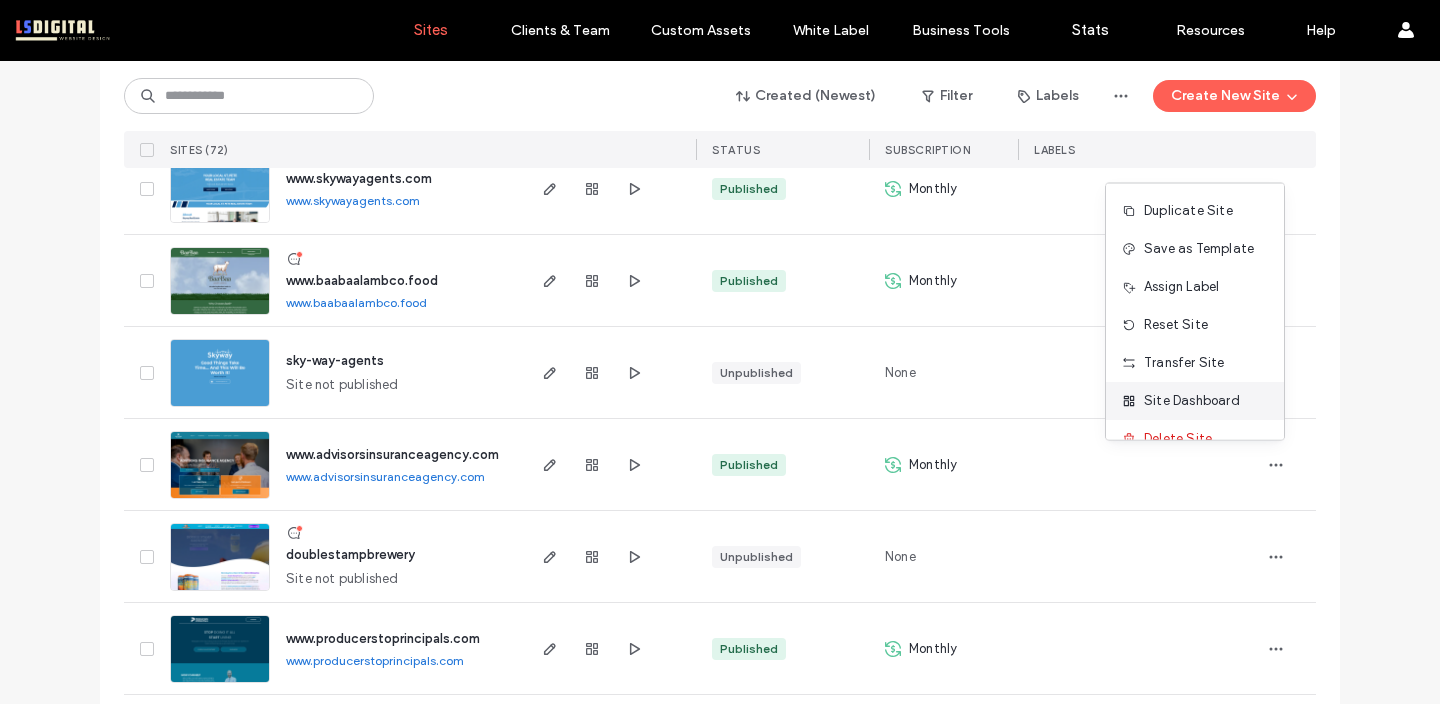 click on "Site Dashboard" at bounding box center (1192, 401) 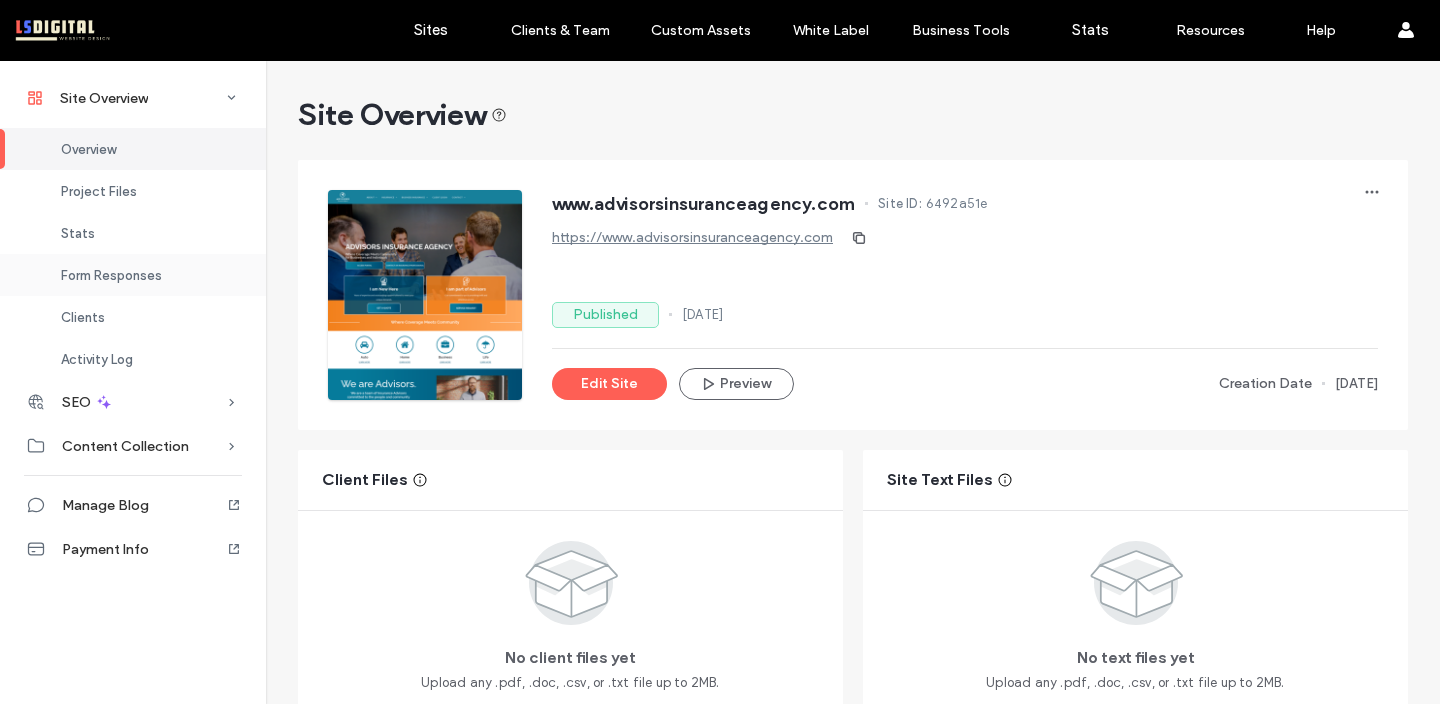 click on "Form Responses" at bounding box center [133, 275] 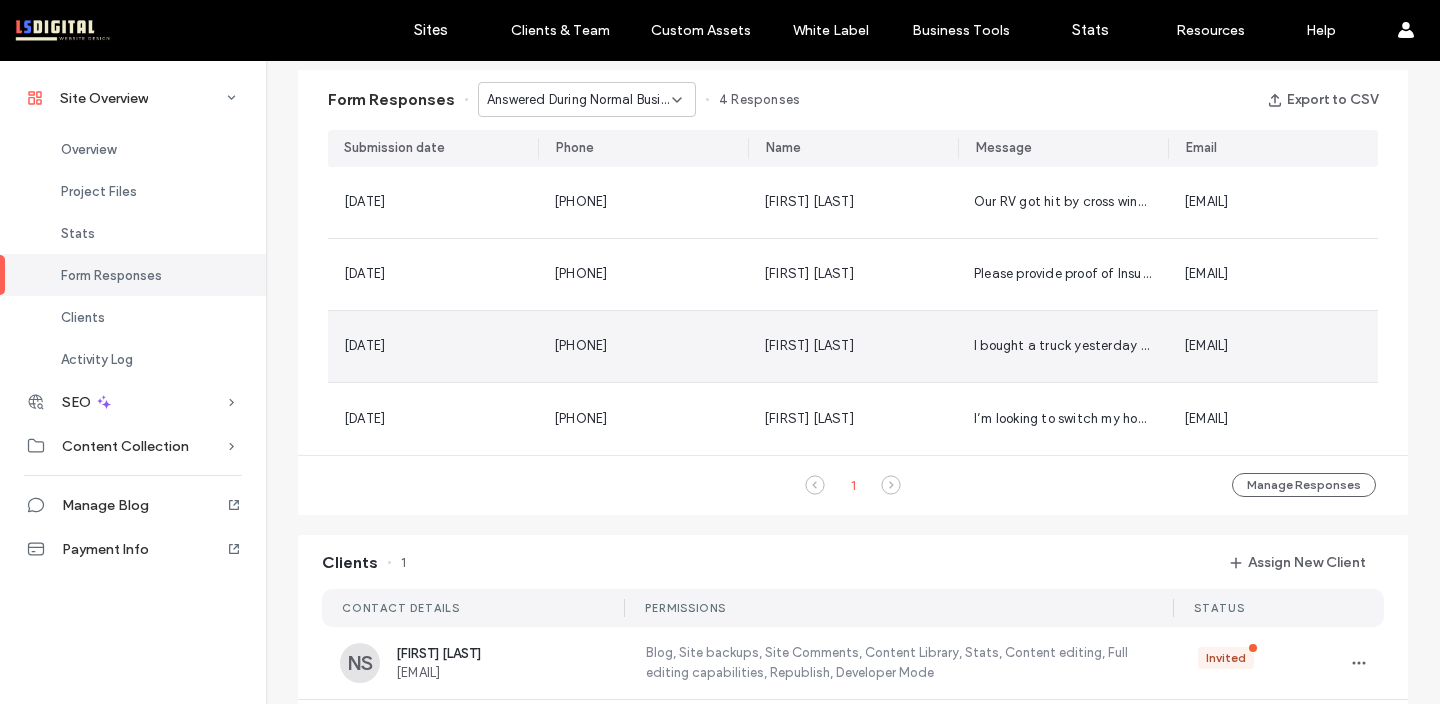 scroll, scrollTop: 1273, scrollLeft: 0, axis: vertical 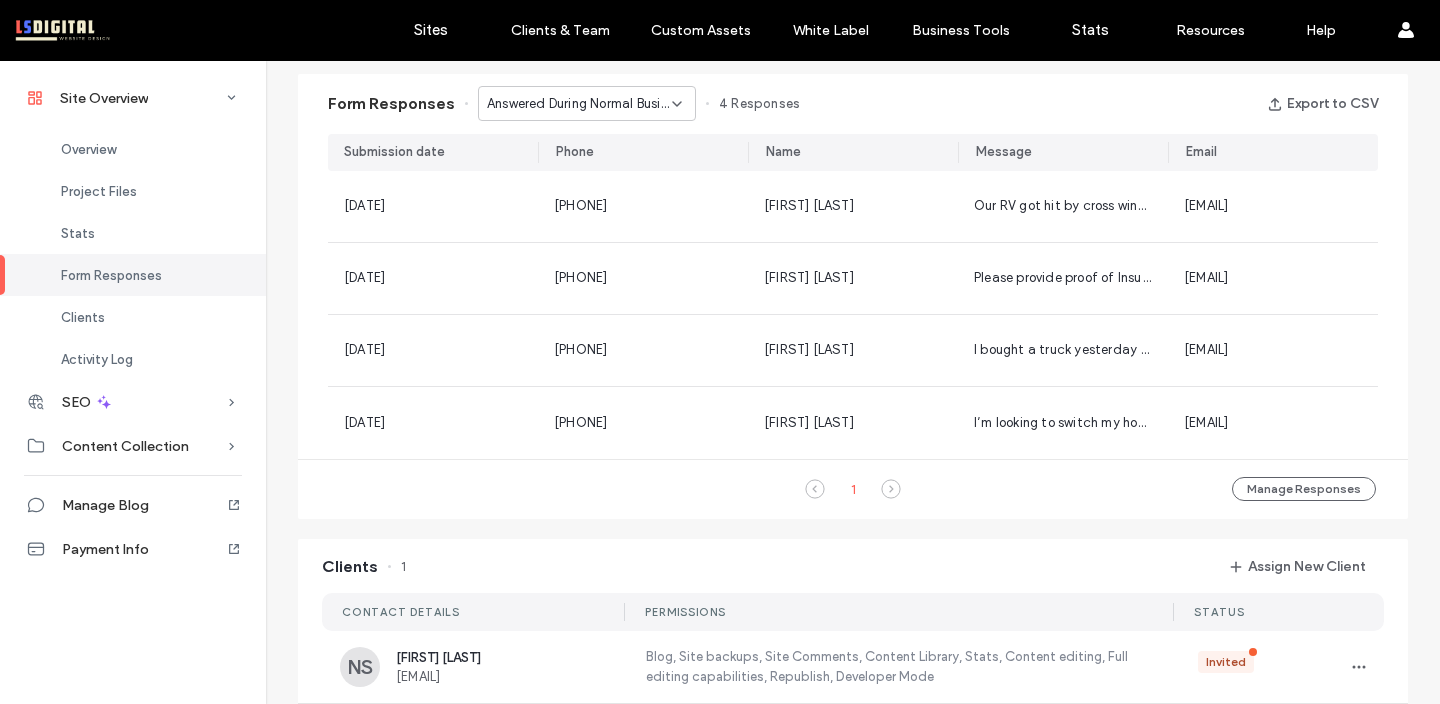click on "Answered During Normal Business Hours - After Hours Support page" at bounding box center (579, 104) 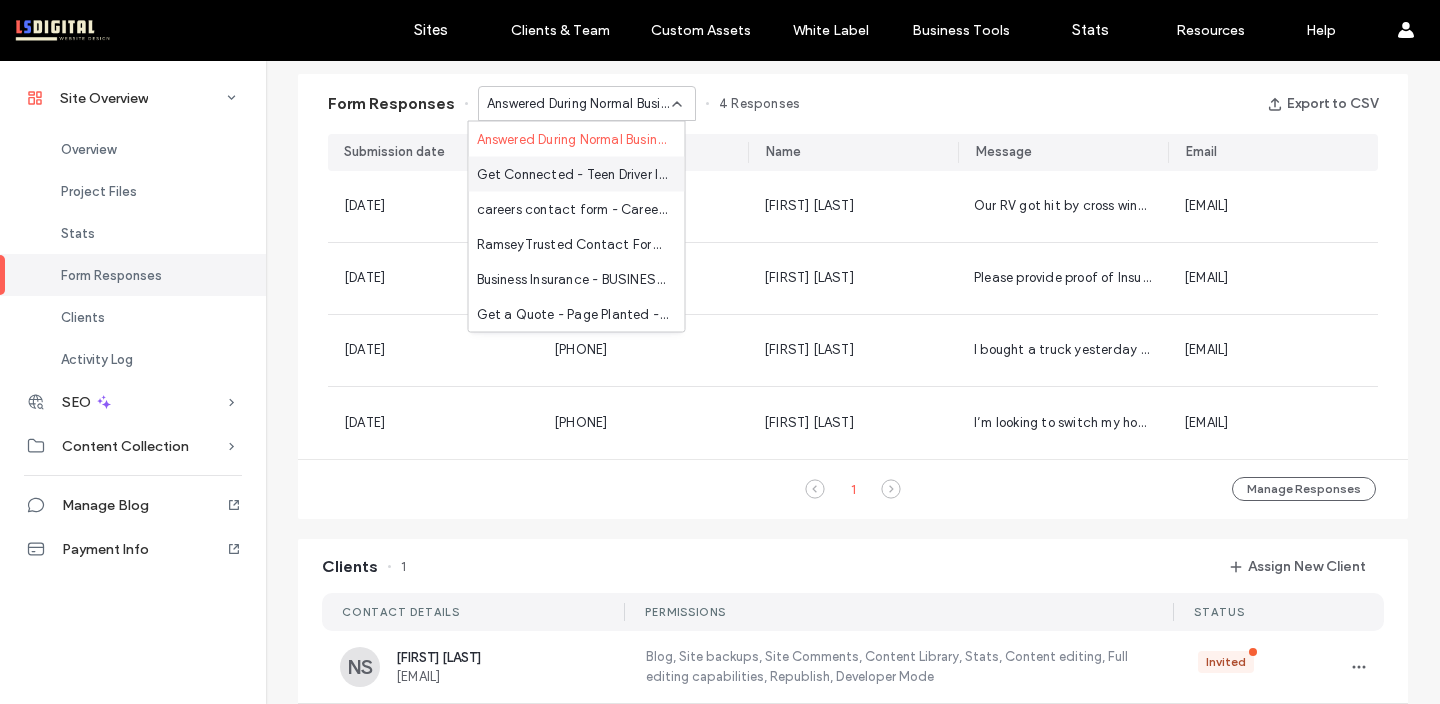 click on "Get Connected - Teen Driver Insurance page" at bounding box center (573, 174) 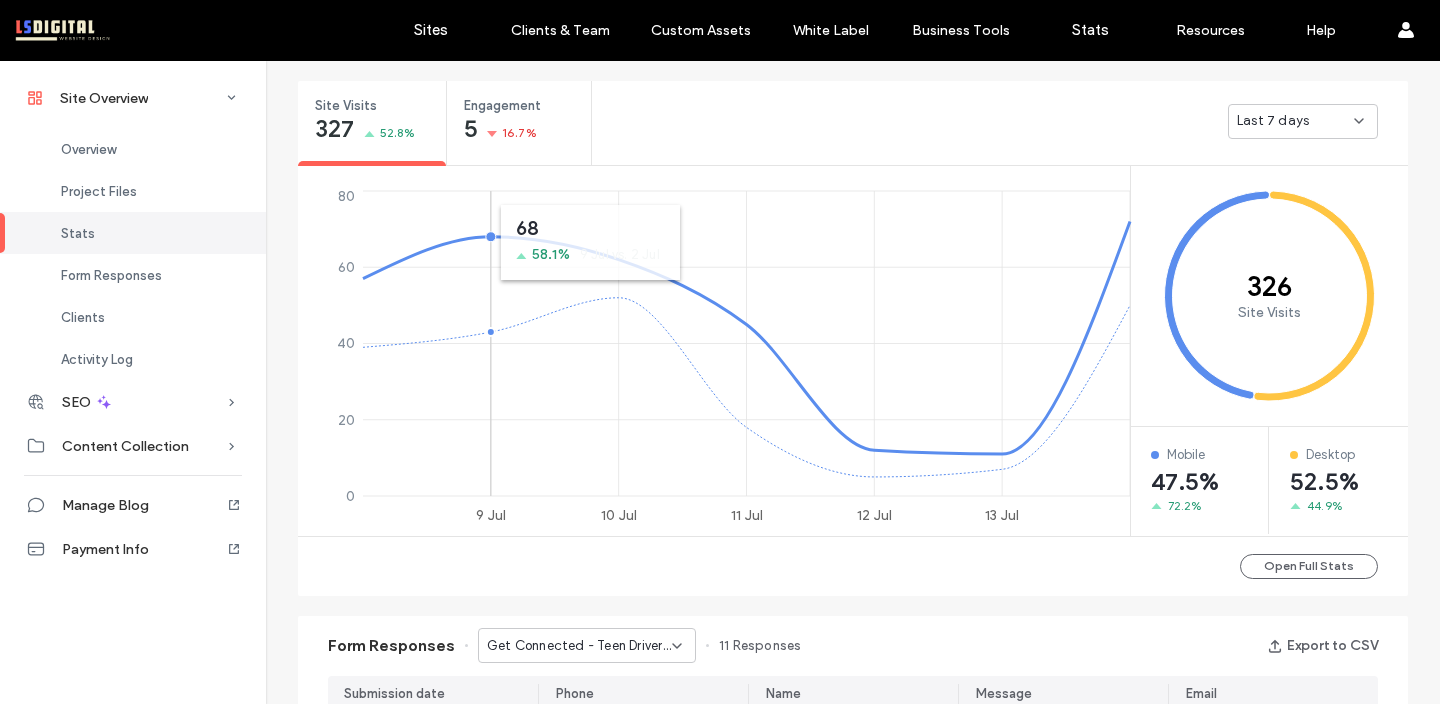 scroll, scrollTop: 444, scrollLeft: 0, axis: vertical 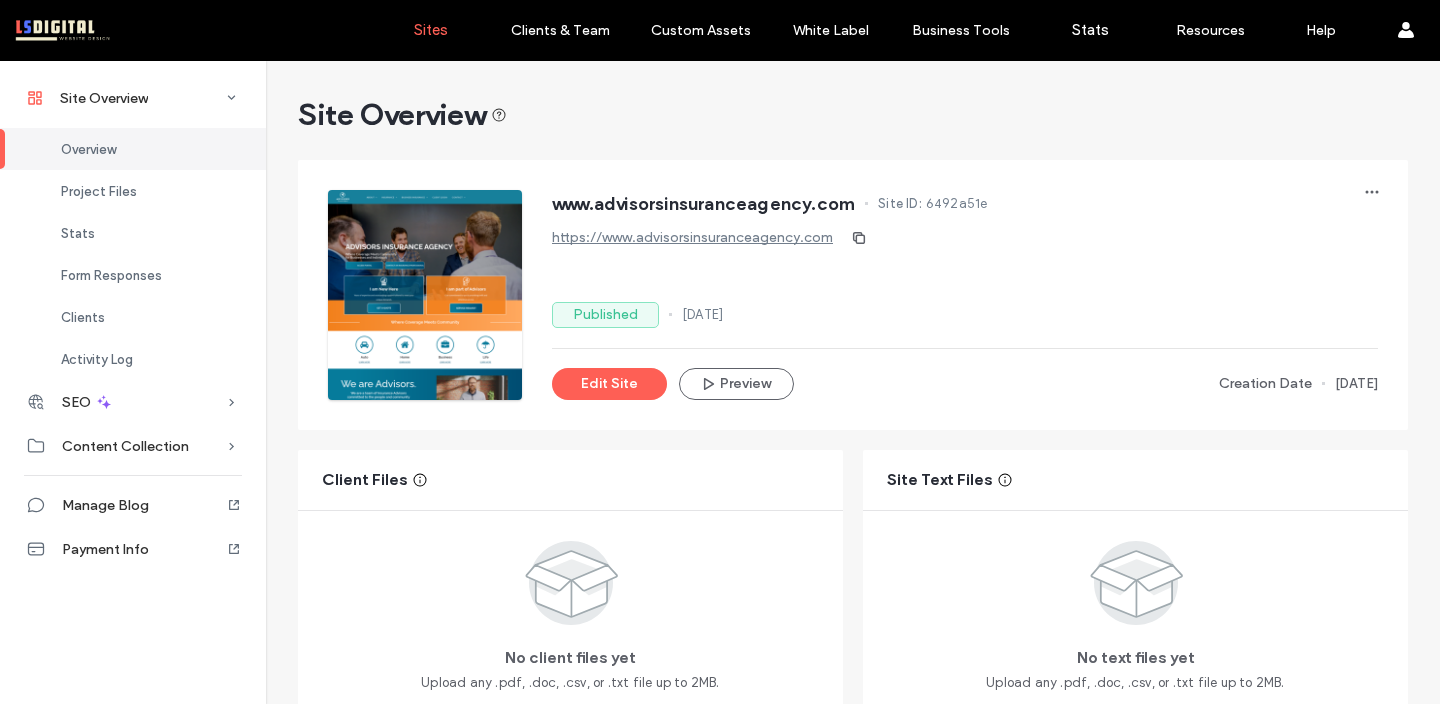 click on "Sites" at bounding box center (430, 30) 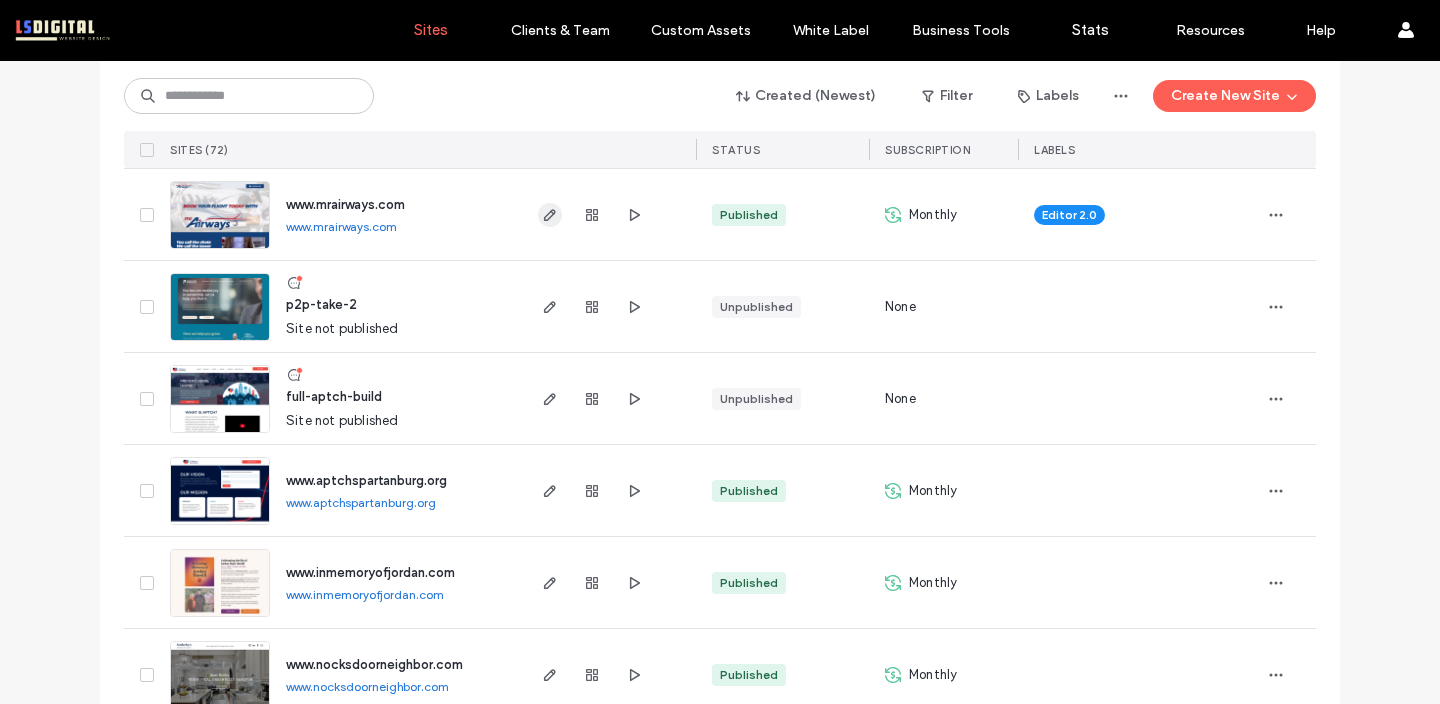 scroll, scrollTop: 1487, scrollLeft: 0, axis: vertical 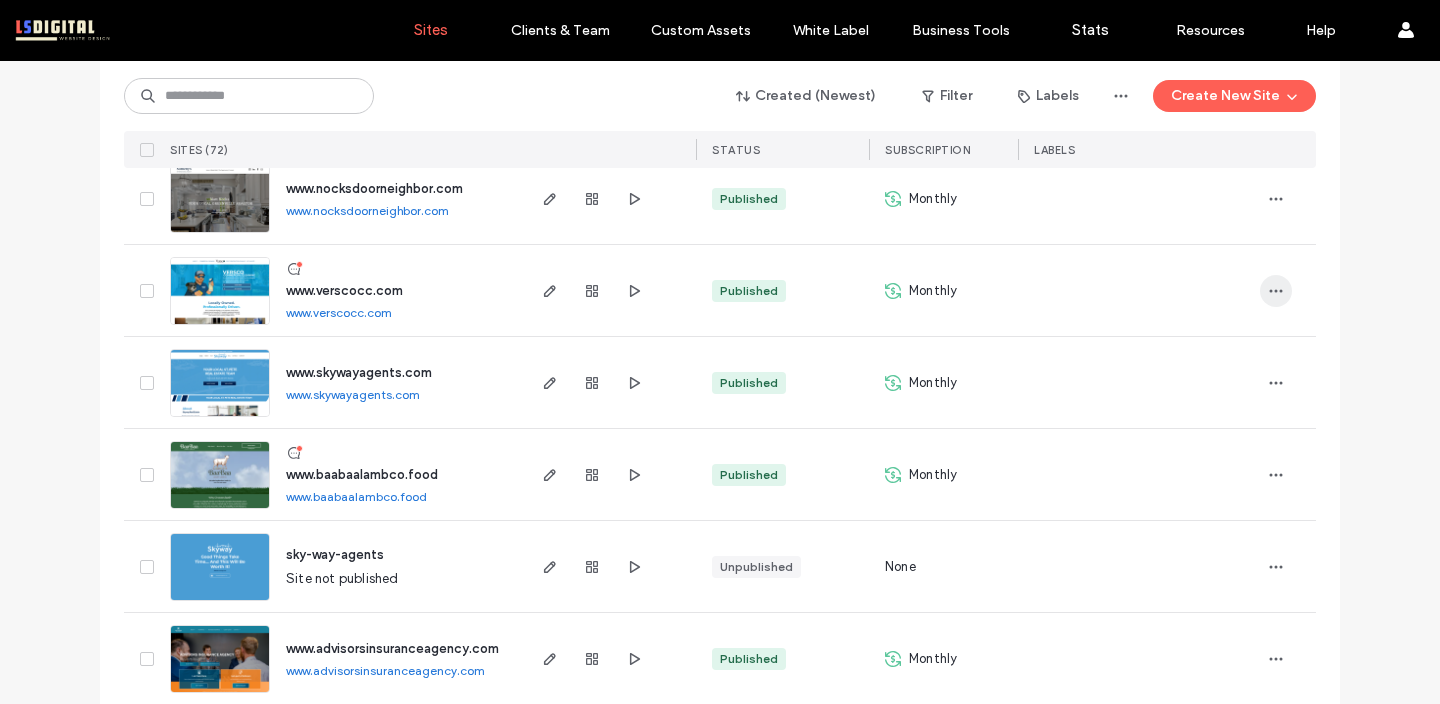 click 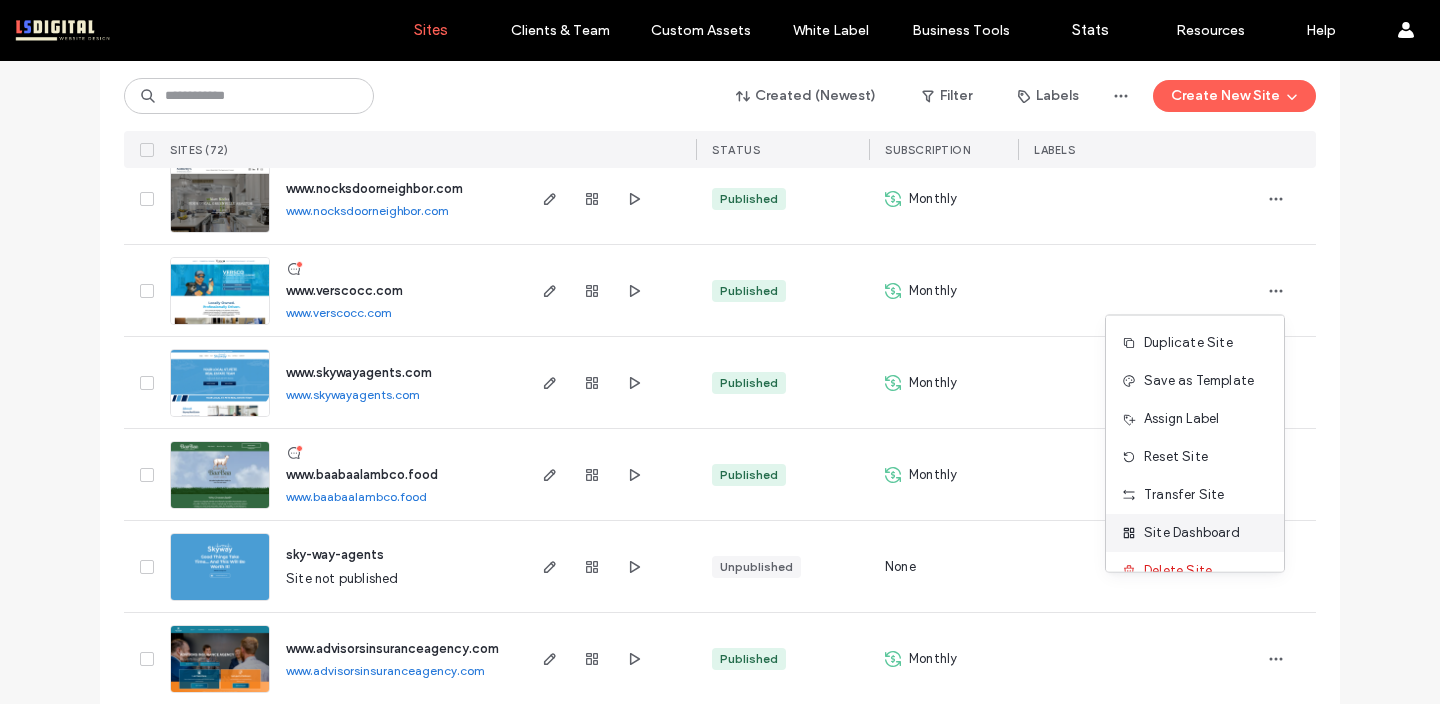 click on "Site Dashboard" at bounding box center (1192, 533) 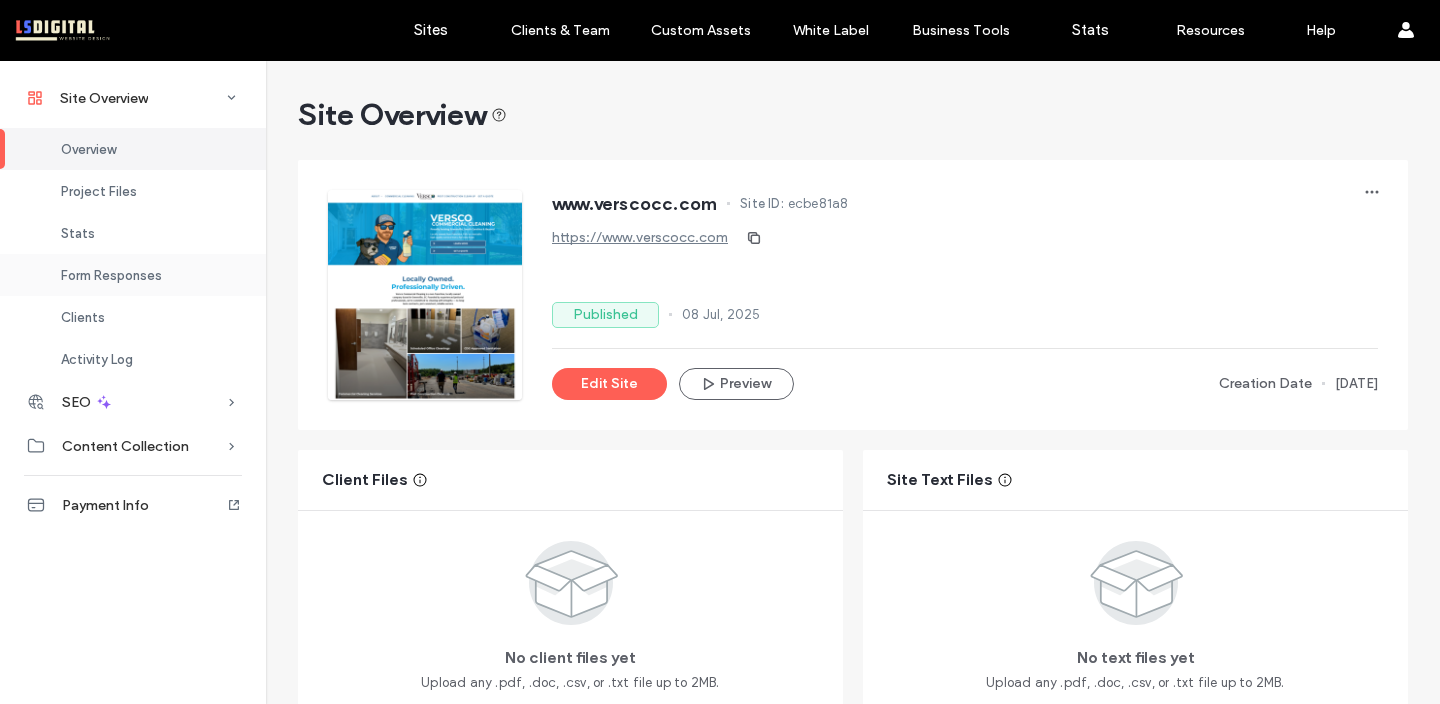 click on "Form Responses" at bounding box center [133, 275] 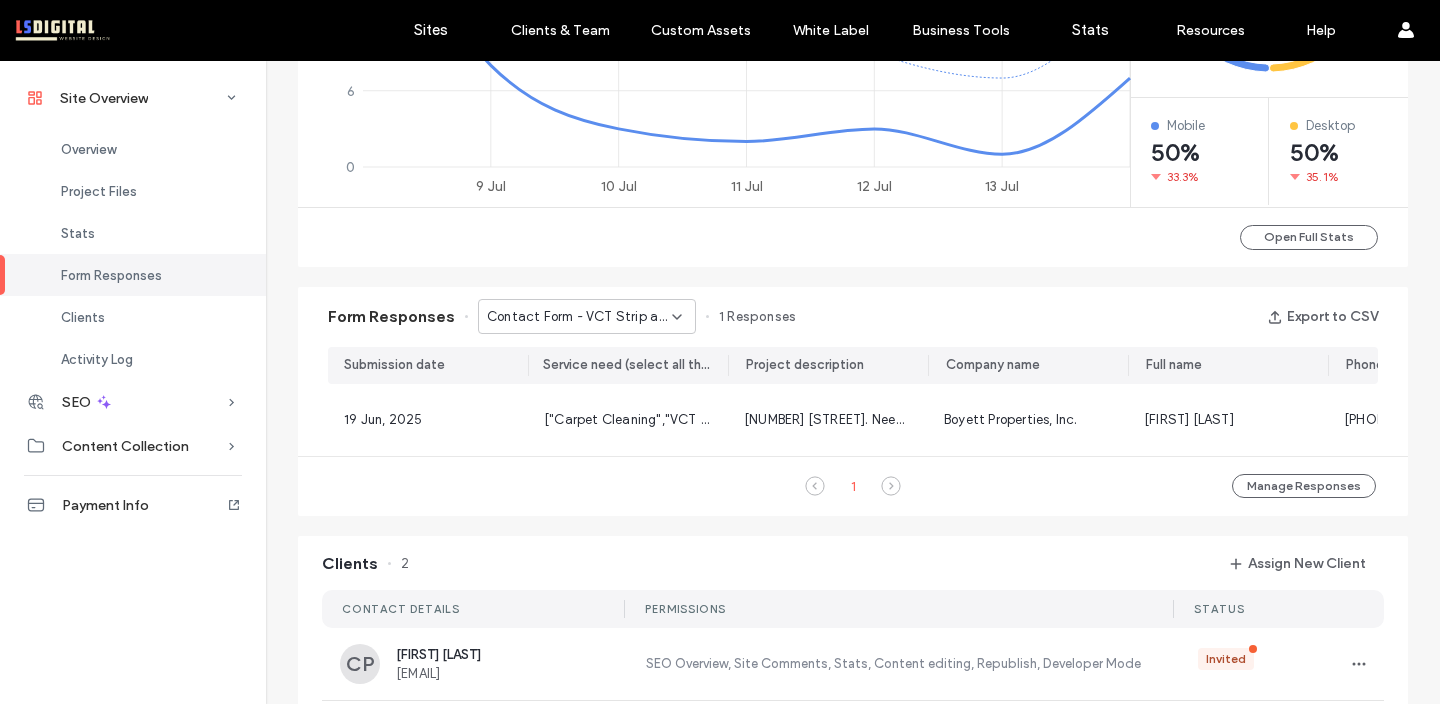 scroll, scrollTop: 1277, scrollLeft: 0, axis: vertical 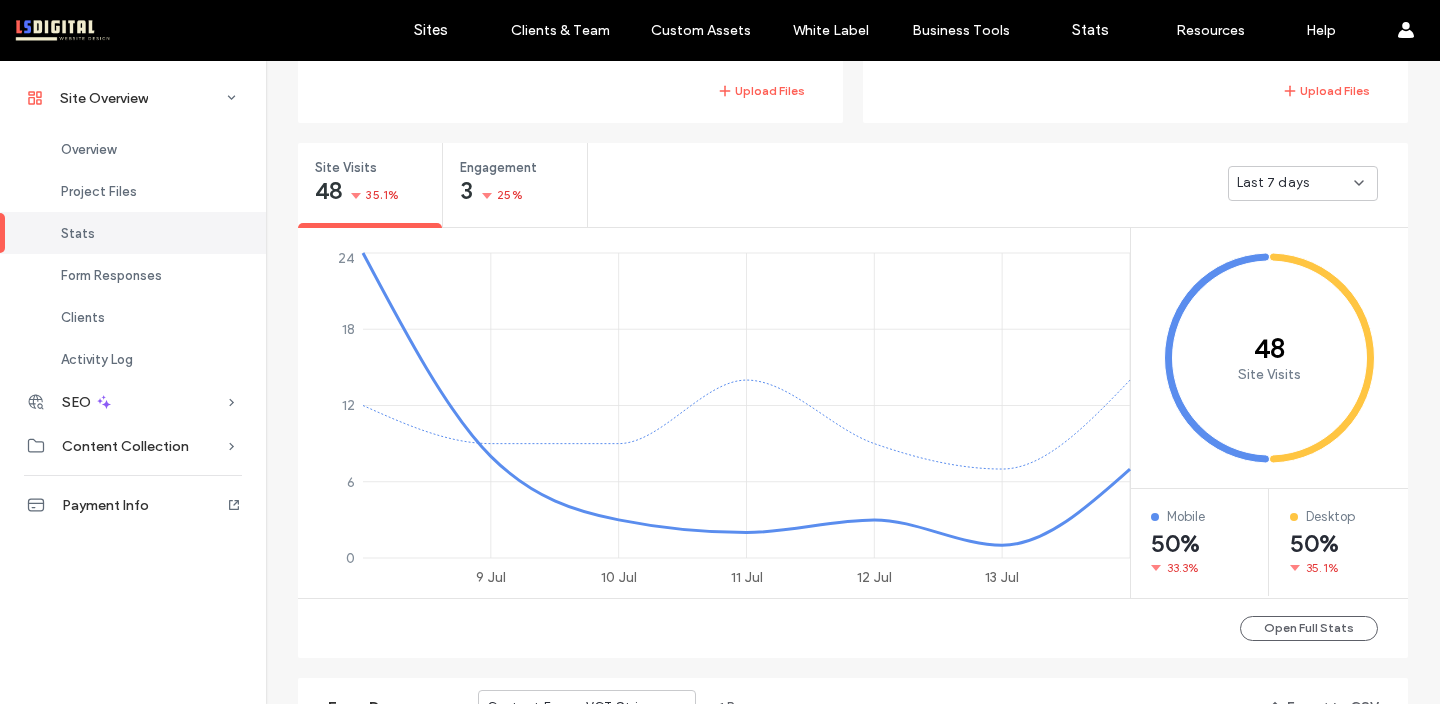 click on "Last 7 days" at bounding box center (1273, 183) 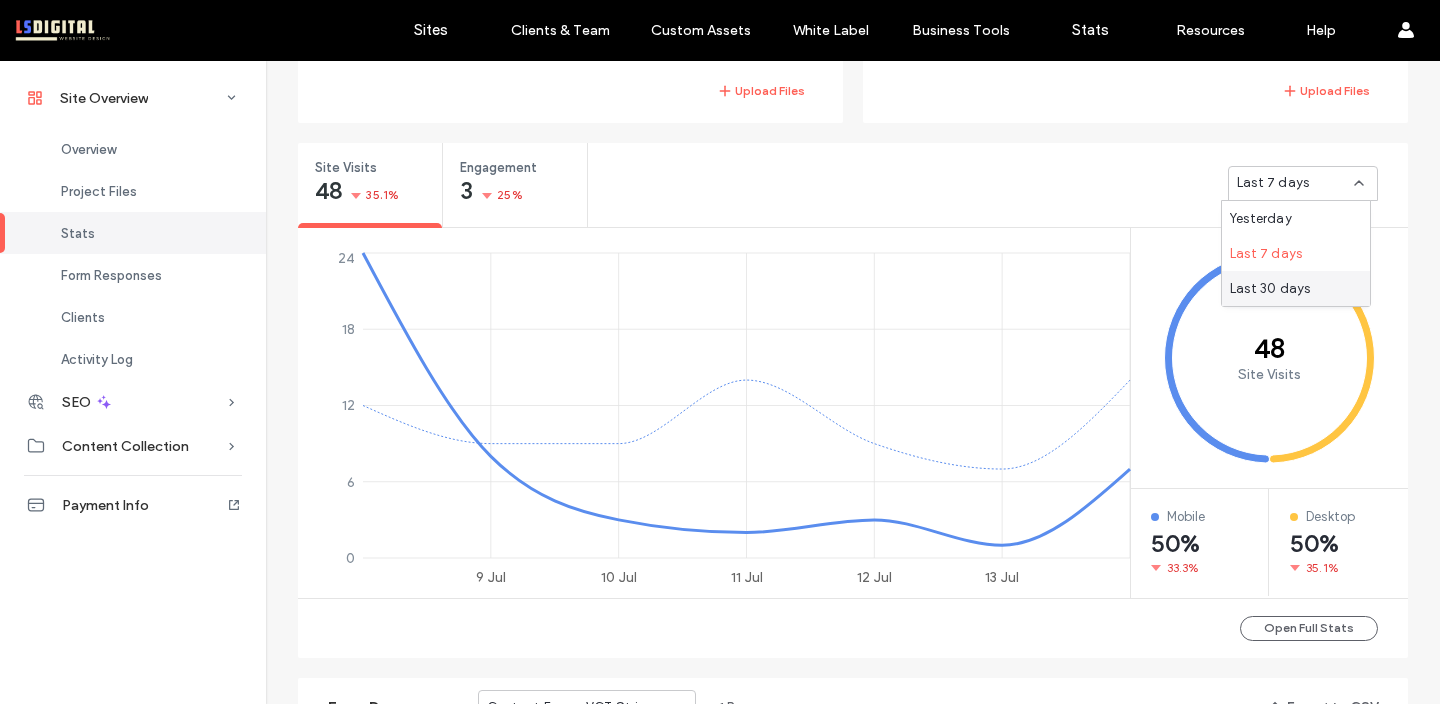 click on "Last 30 days" at bounding box center [1270, 289] 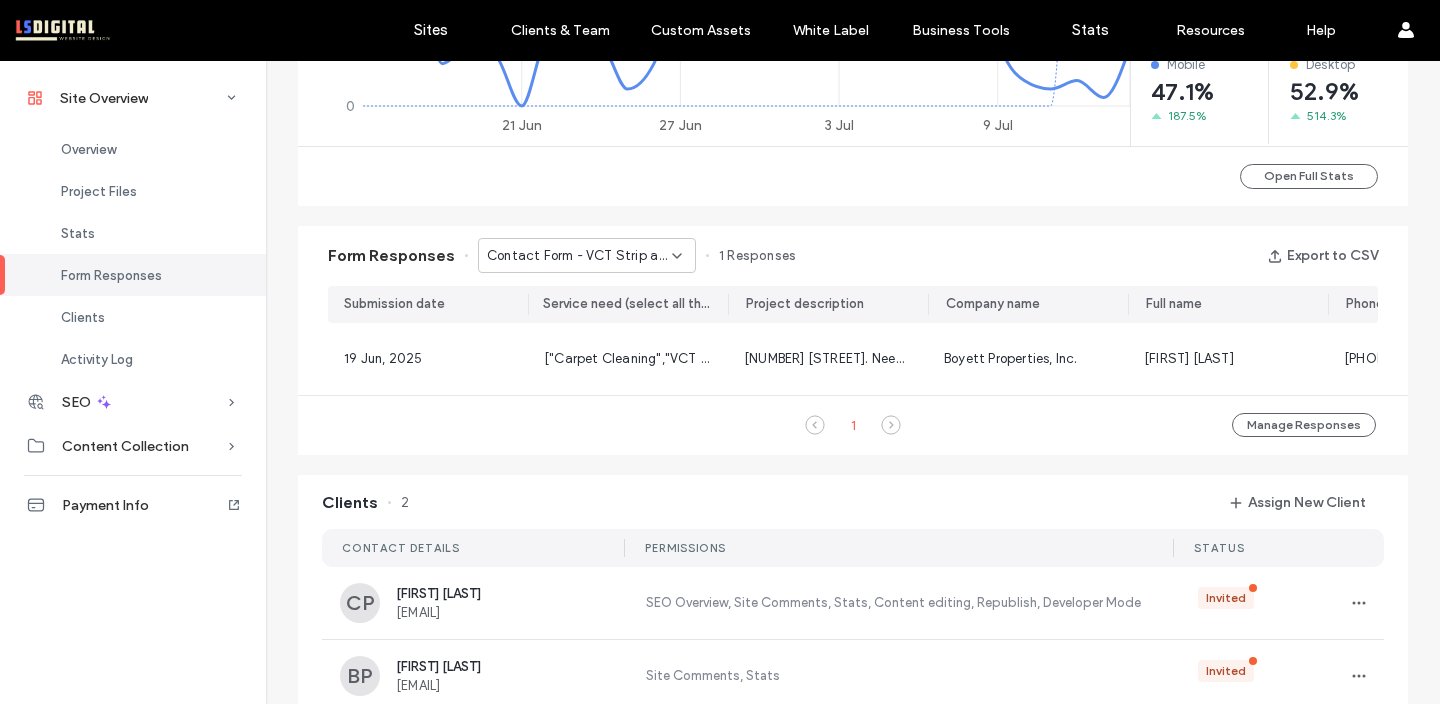 scroll, scrollTop: 1126, scrollLeft: 0, axis: vertical 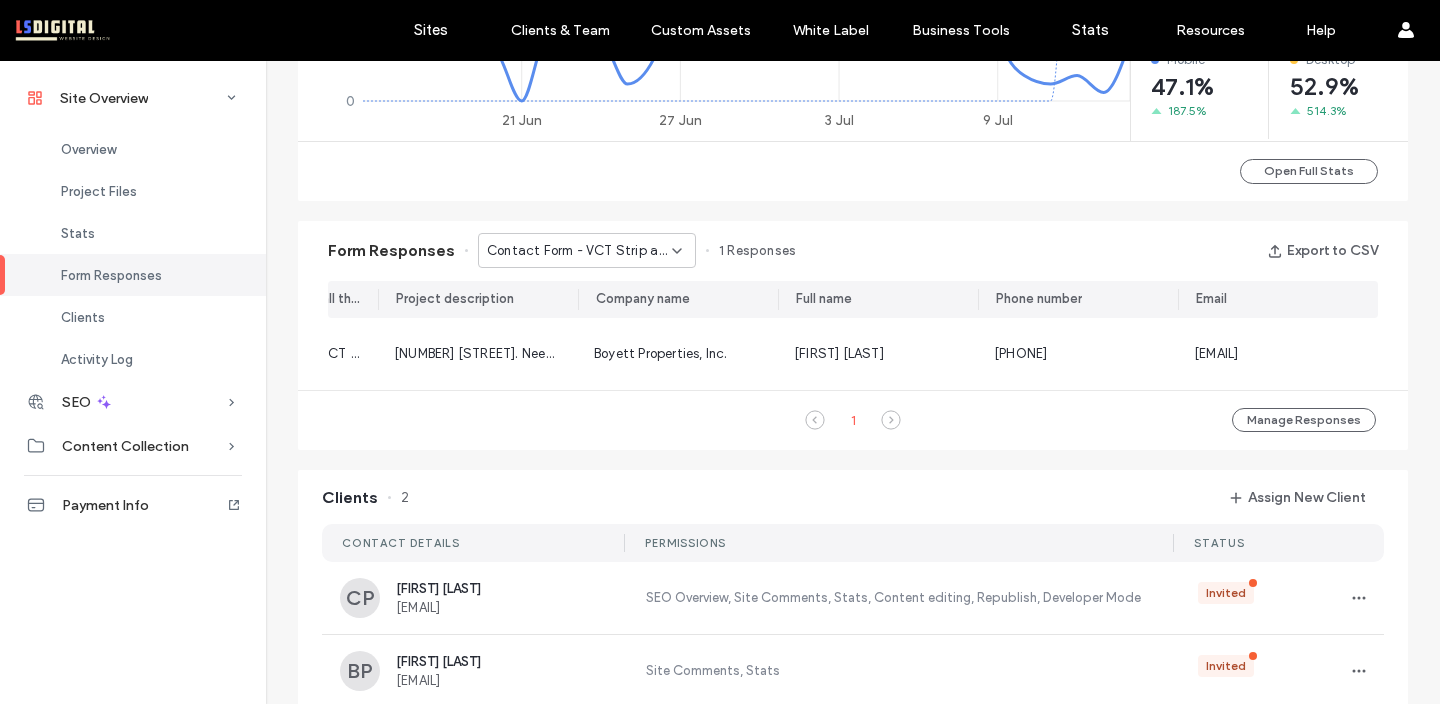 click on "Contact Form - VCT Strip and Wax page" at bounding box center [579, 251] 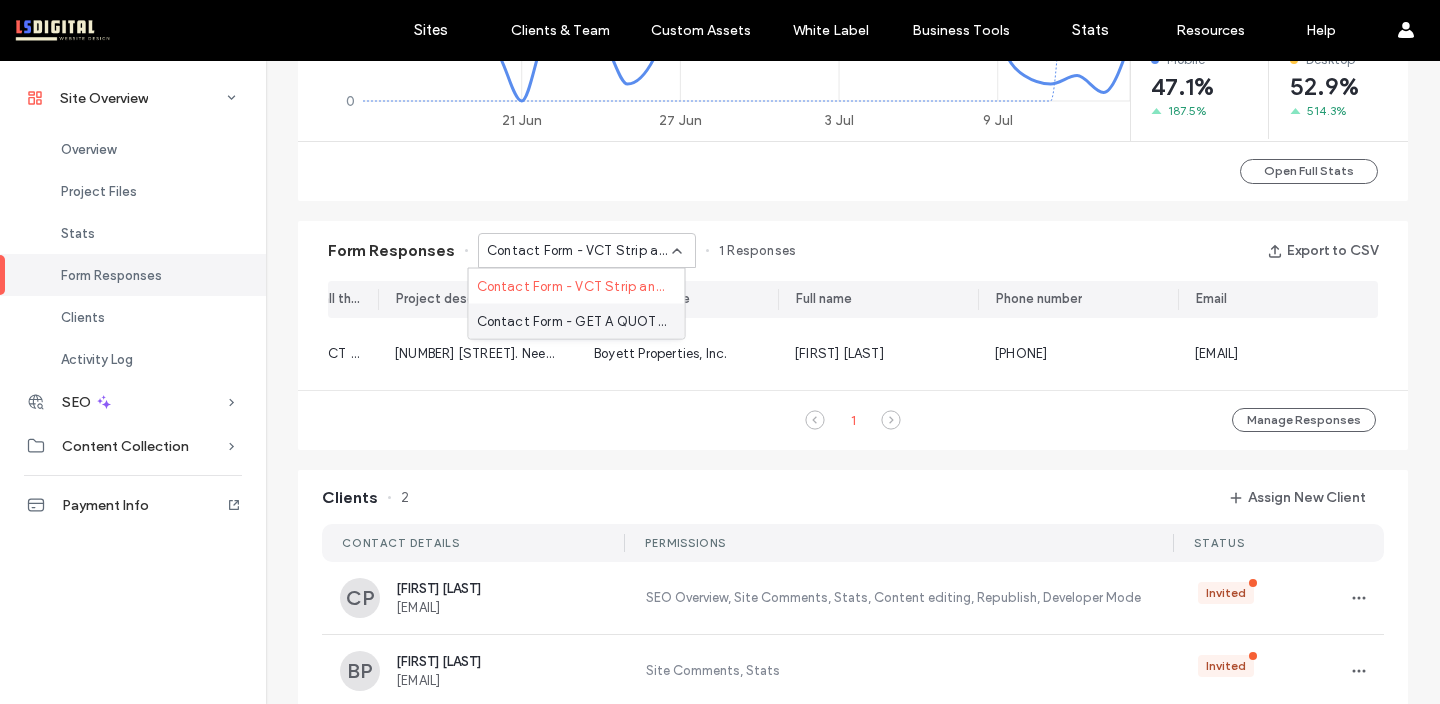 click on "Contact Form - GET A QUOTE page" at bounding box center [573, 321] 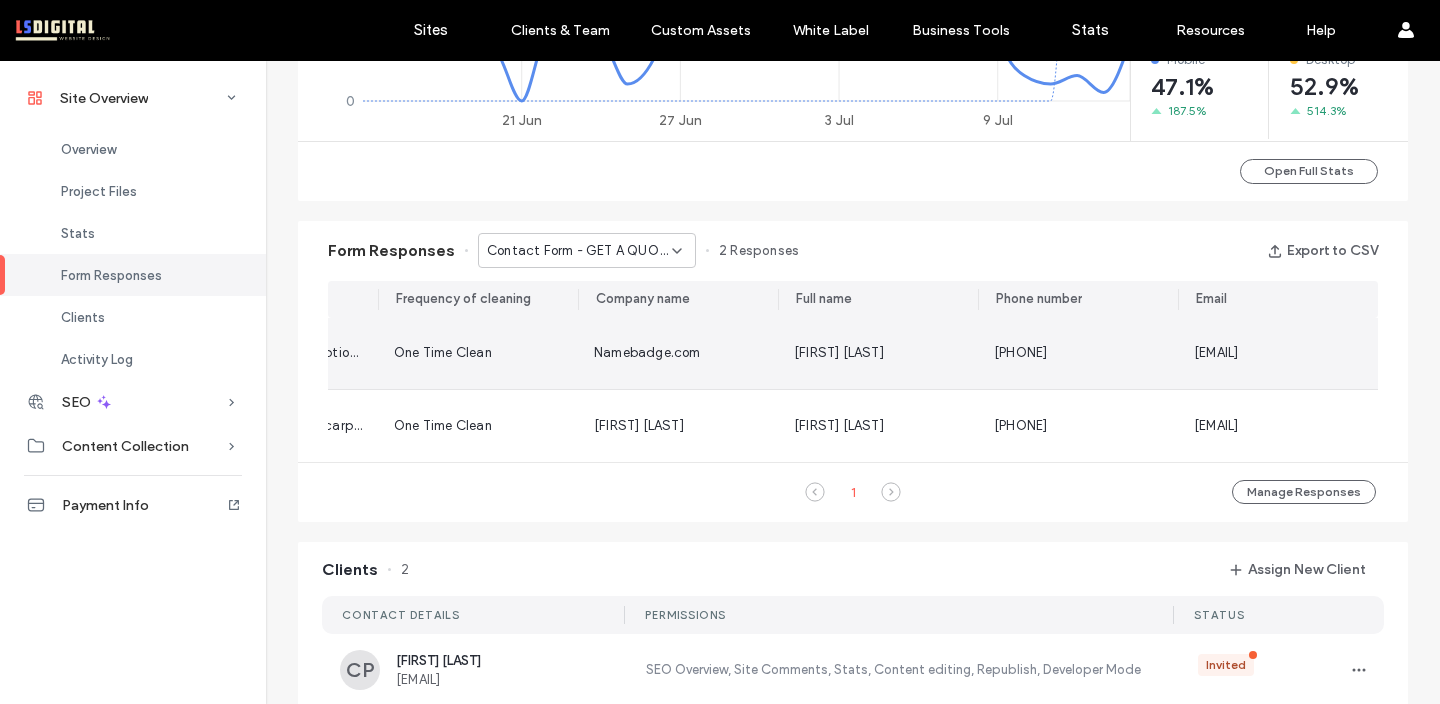 scroll, scrollTop: 0, scrollLeft: 323, axis: horizontal 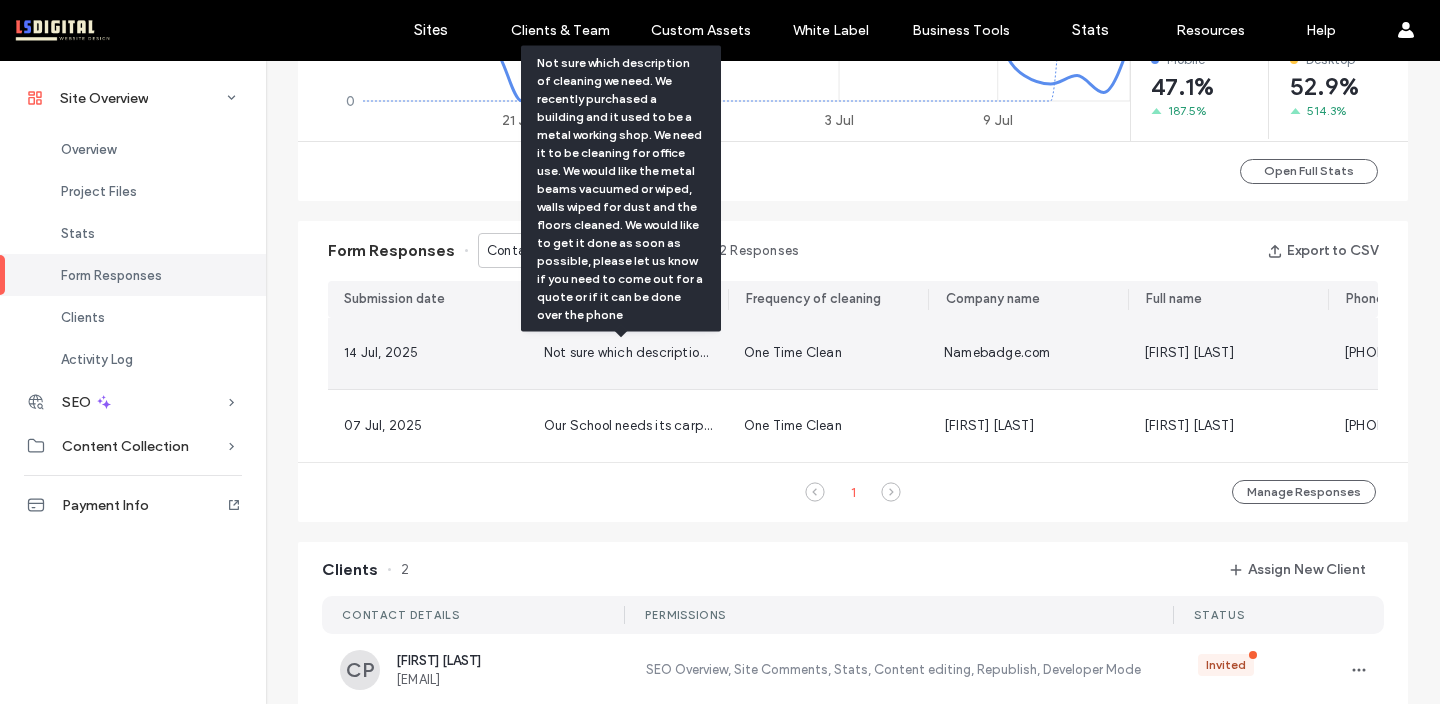 click on "Not sure which description of cleaning we need. We recently purchased a building and it used to be a metal working shop. We need it to be cleaning for office use. We would like the metal beams vacuumed or wiped, walls wiped for dust and the floors cleaned. We would like to get it done as soon as possible, please let us know if you need to come out for a quote or if it can be done over the phone" at bounding box center (1753, 352) 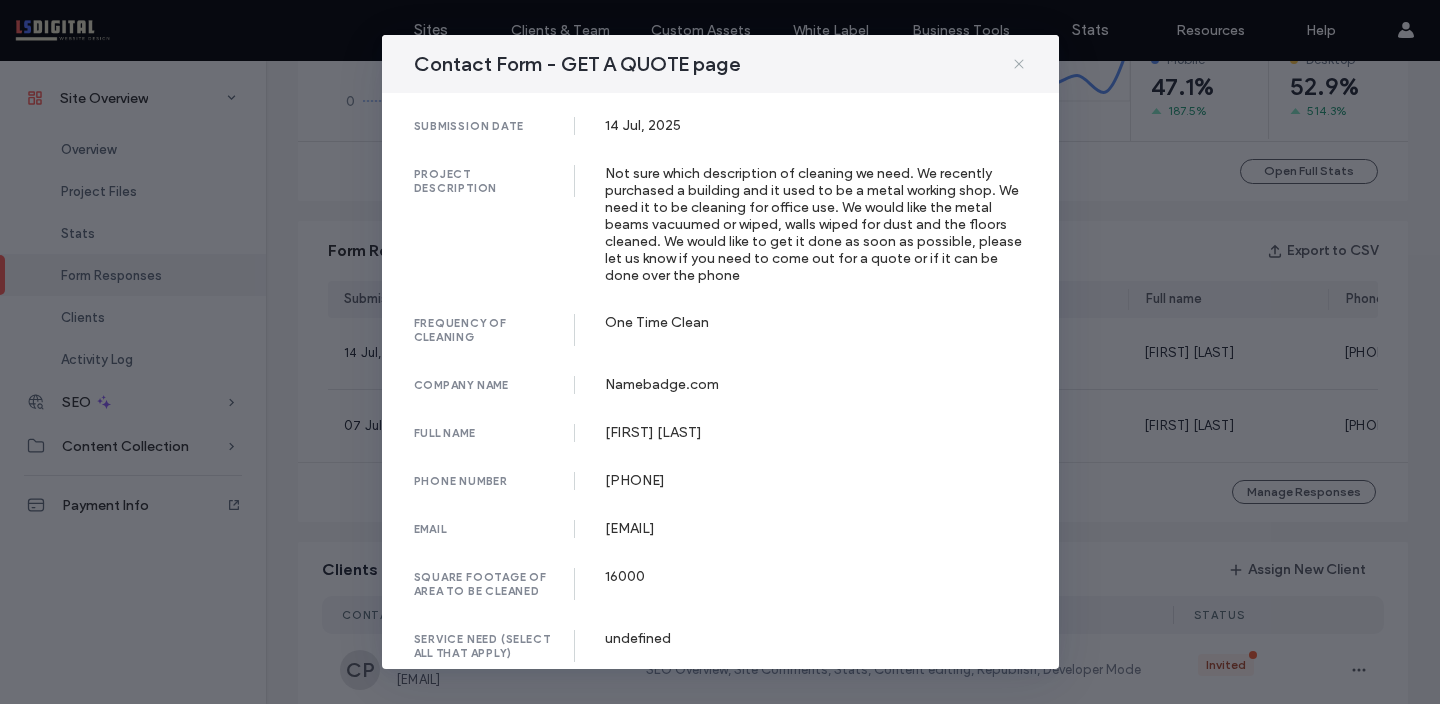 click 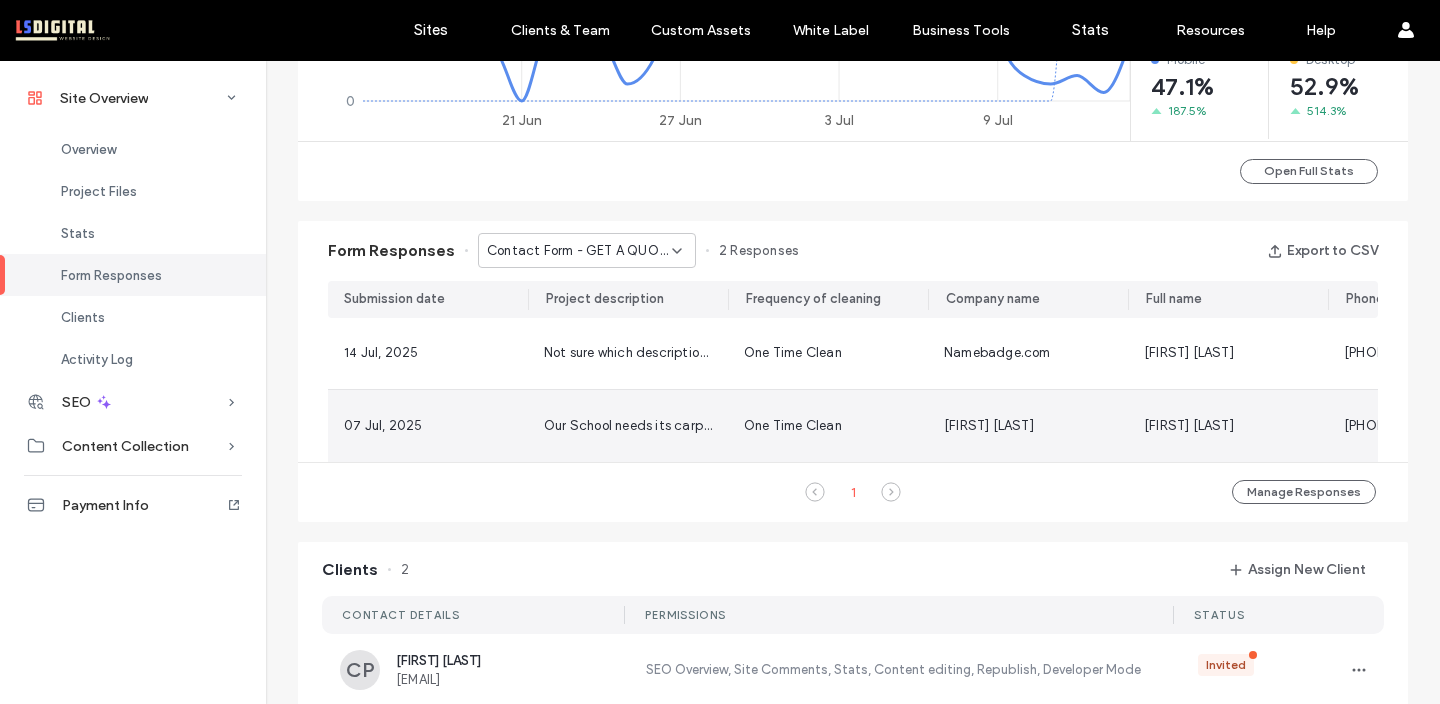 click on "One Time Clean" at bounding box center [828, 426] 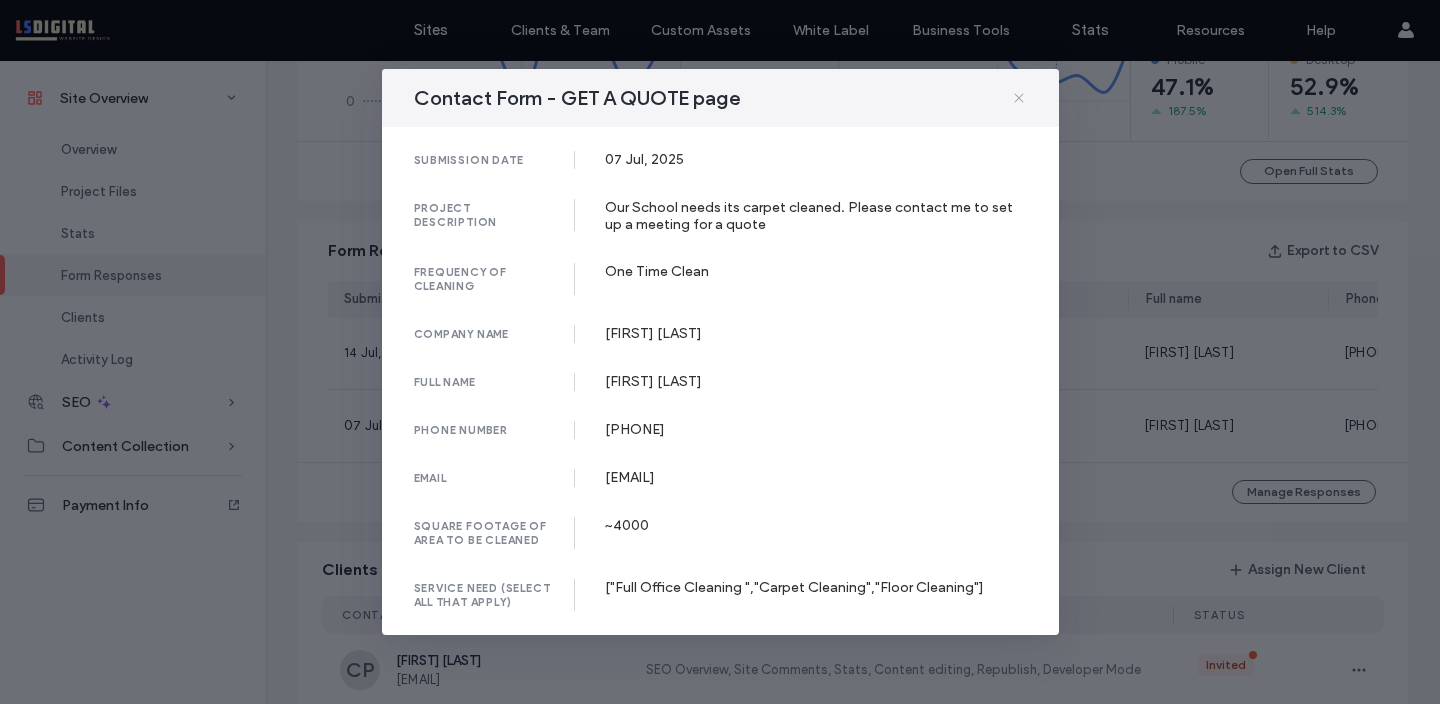 click 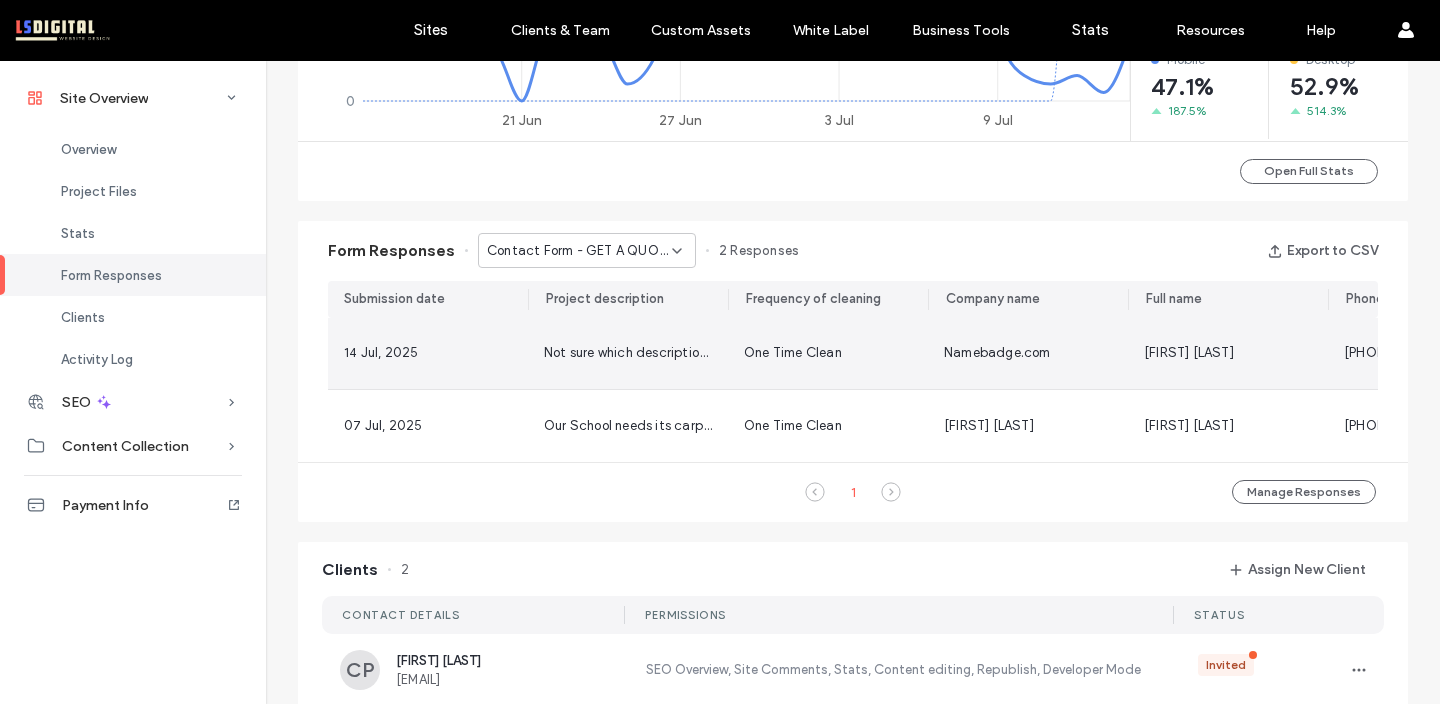 click on "One Time Clean" at bounding box center [793, 352] 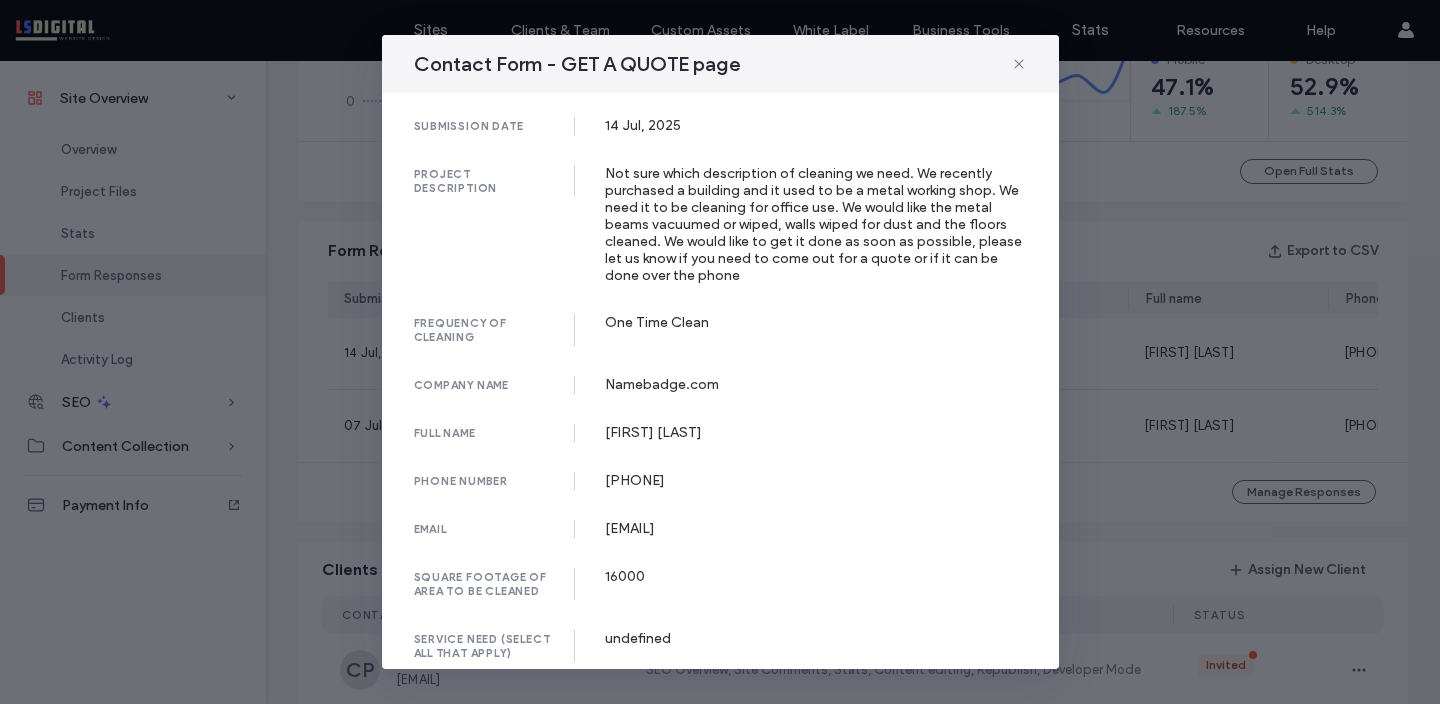 scroll, scrollTop: 25, scrollLeft: 0, axis: vertical 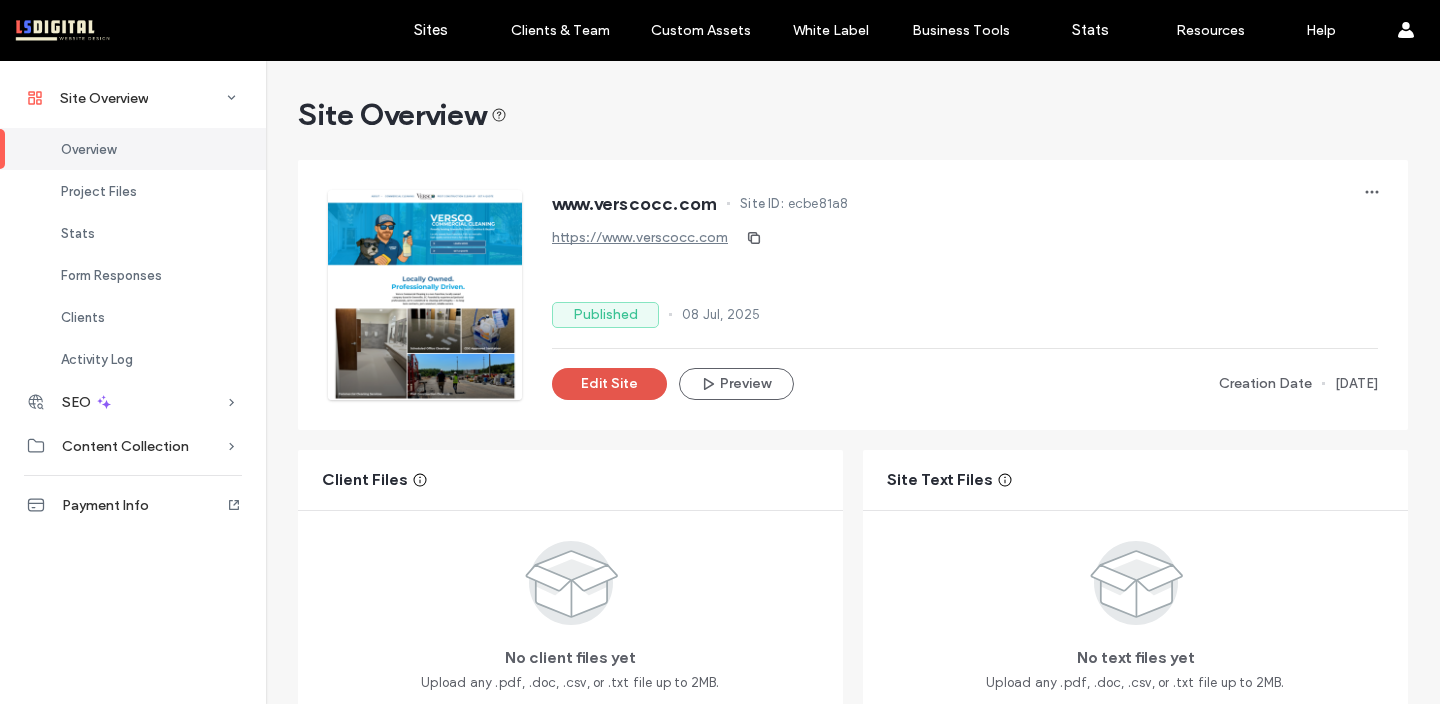 click on "Edit Site" at bounding box center [609, 384] 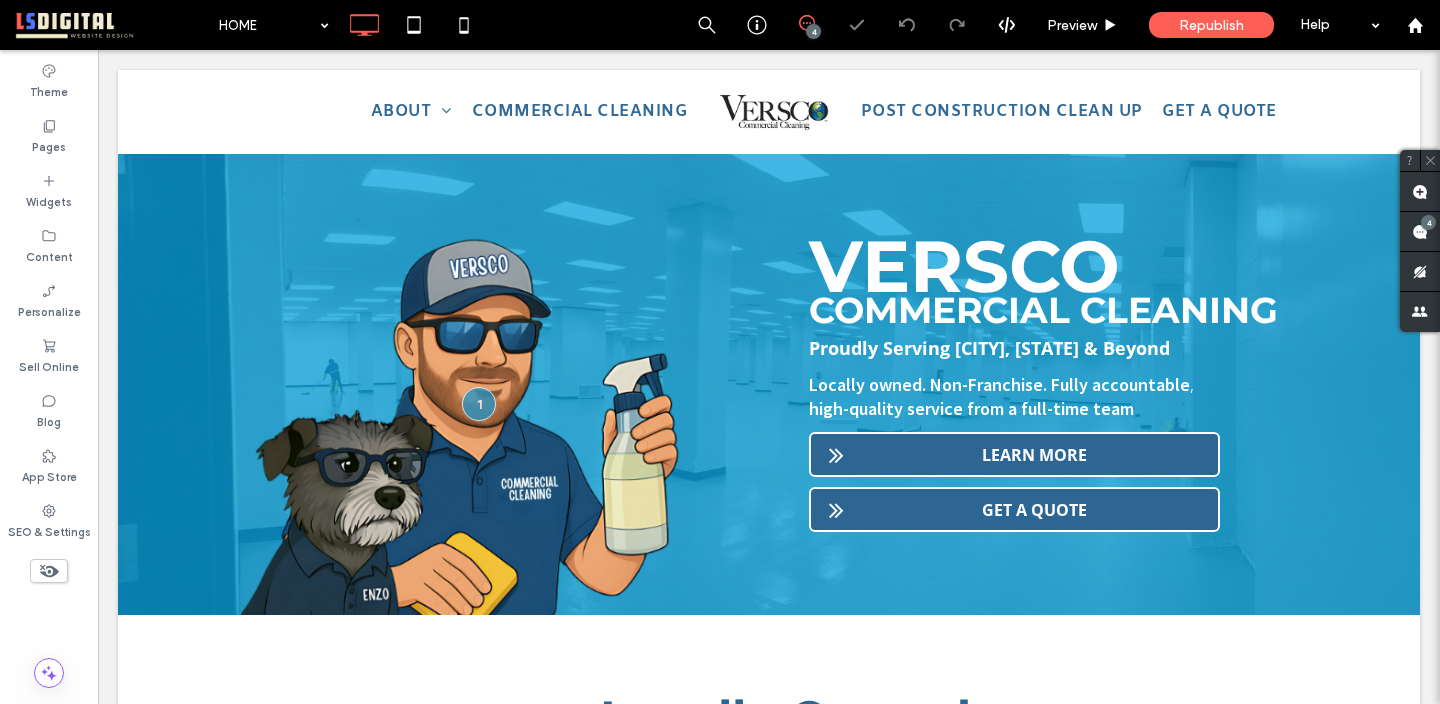 scroll, scrollTop: 3074, scrollLeft: 0, axis: vertical 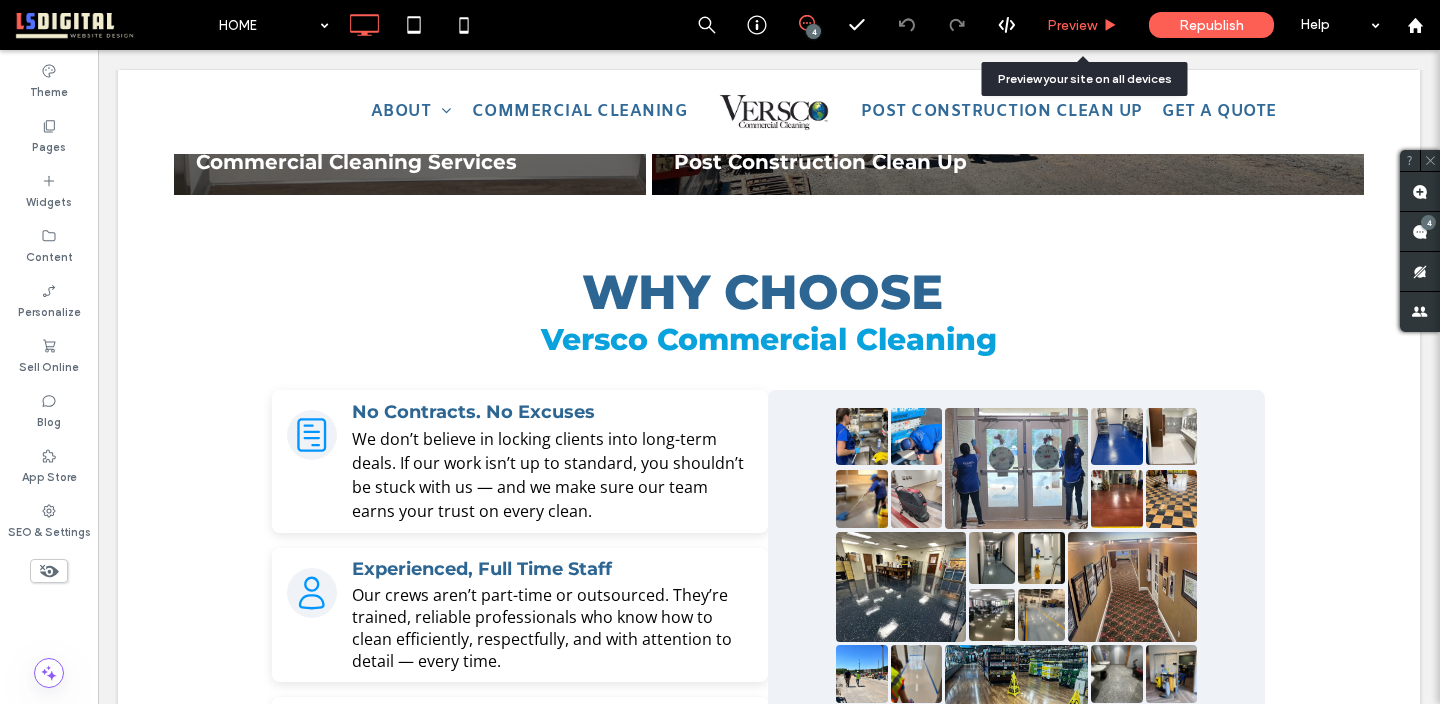click on "Preview" at bounding box center (1072, 25) 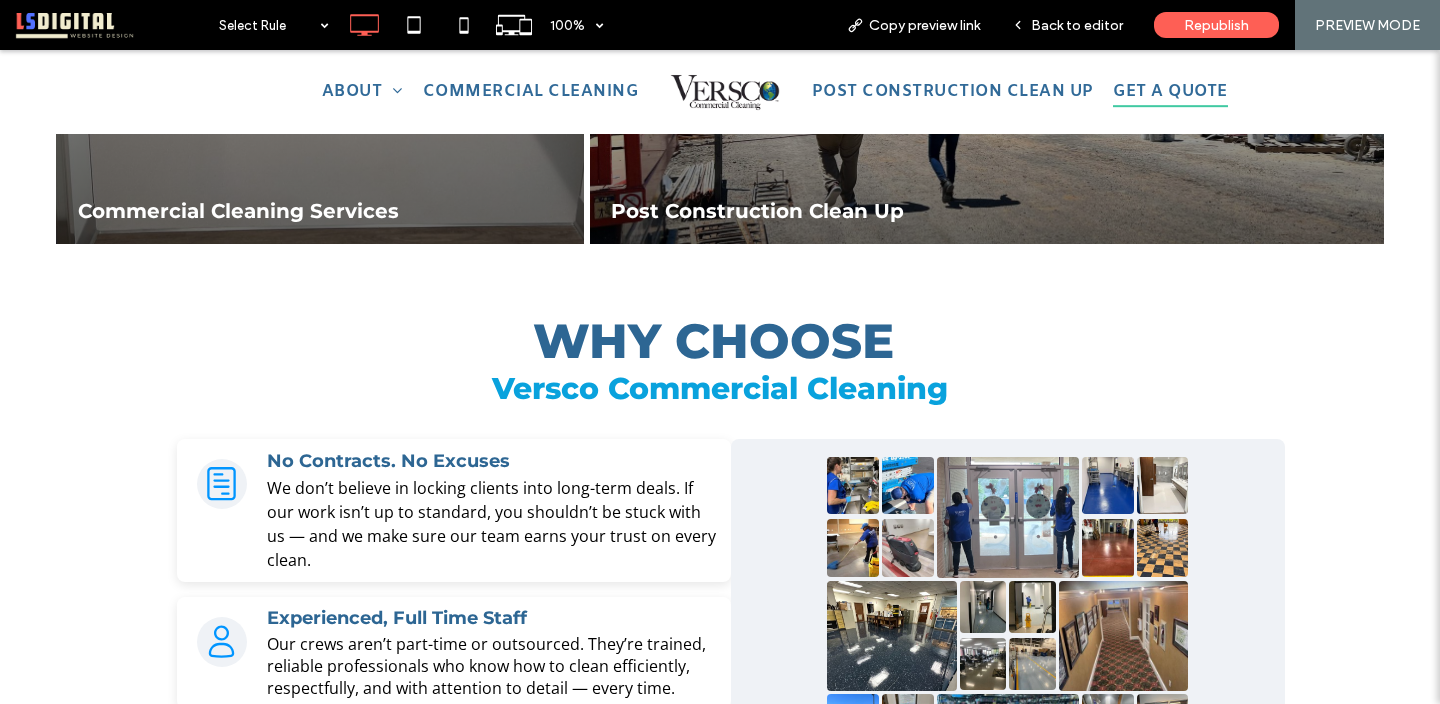 click on "GET A QUOTE" at bounding box center (1170, 91) 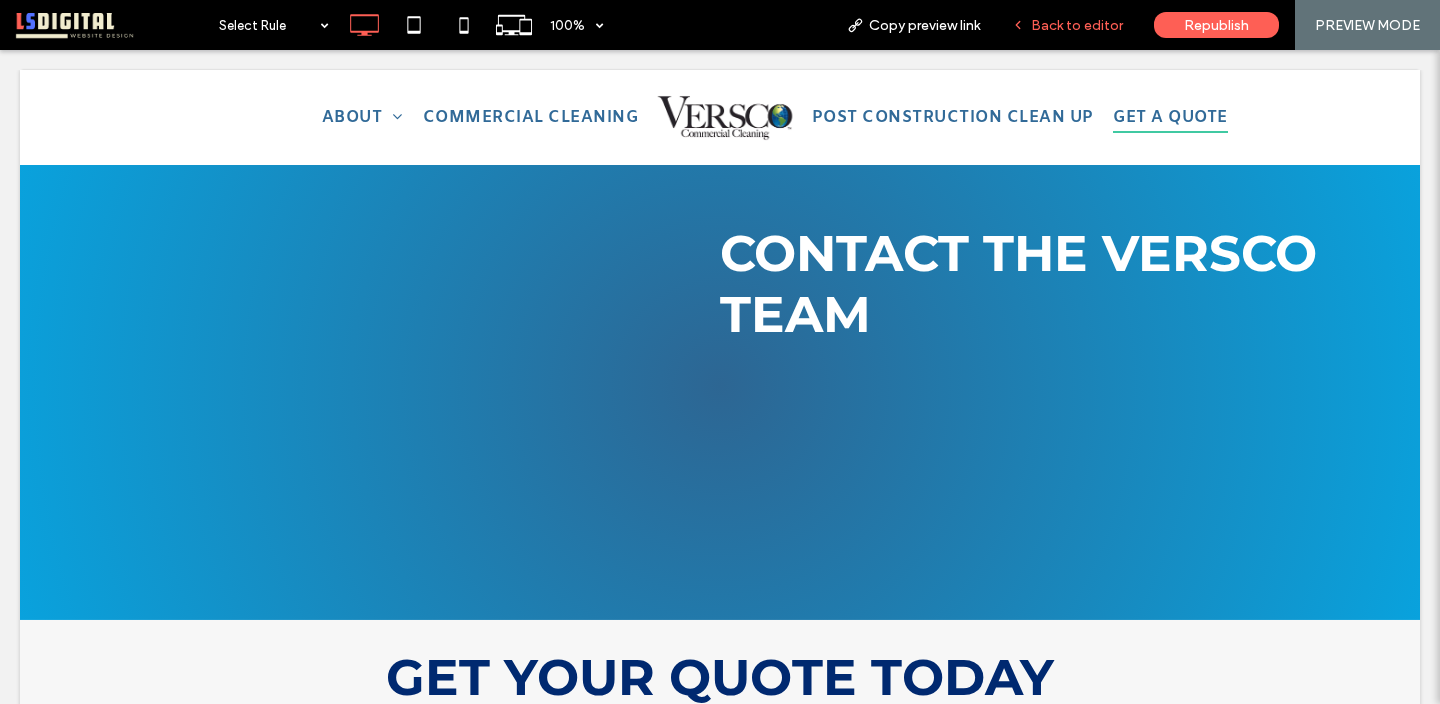 scroll, scrollTop: 0, scrollLeft: 0, axis: both 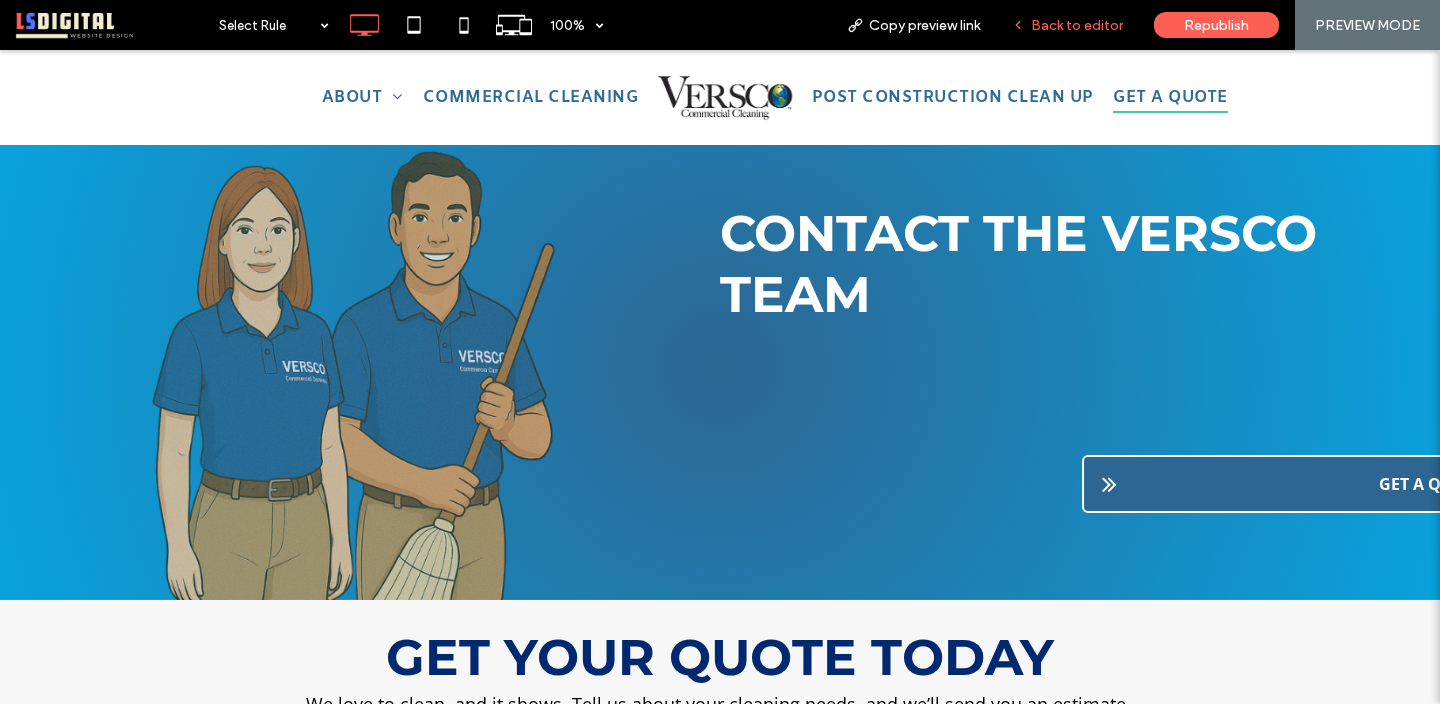 click on "Back to editor" at bounding box center [1077, 25] 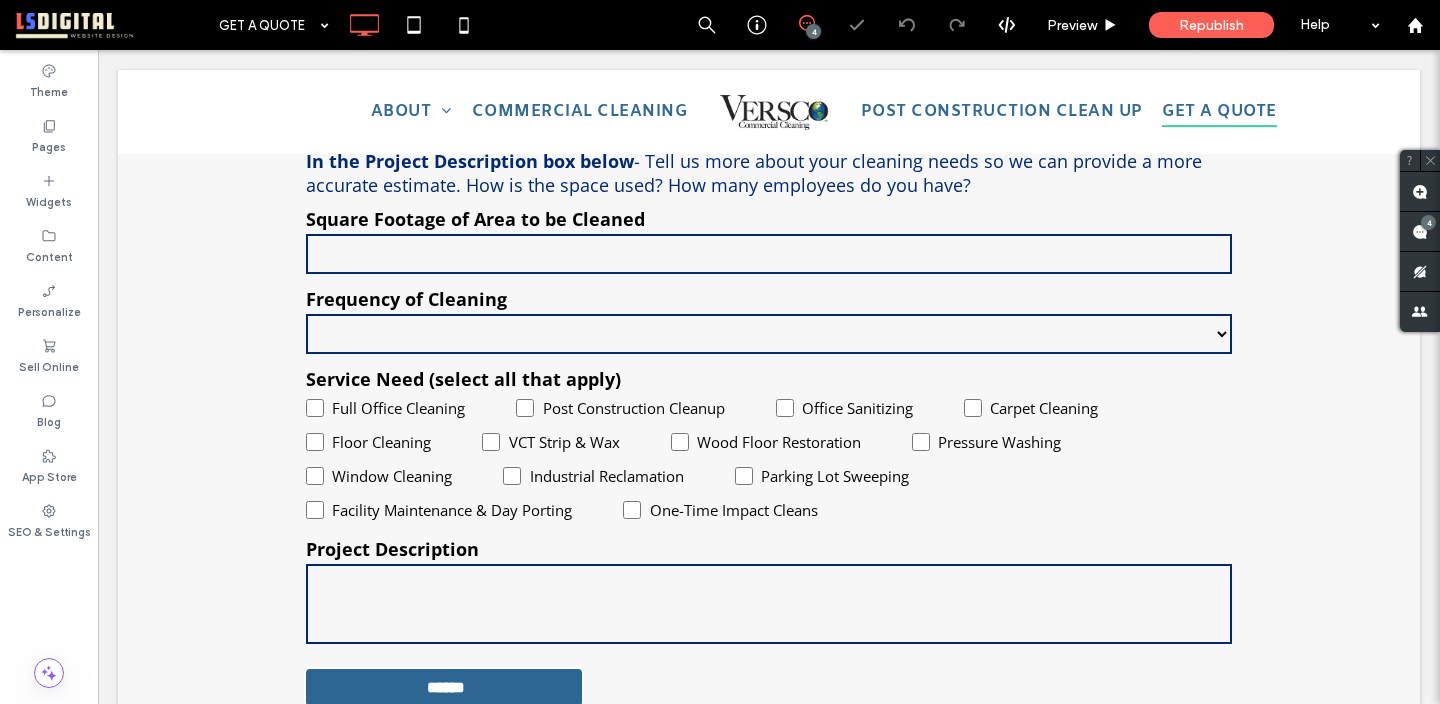 scroll, scrollTop: 744, scrollLeft: 0, axis: vertical 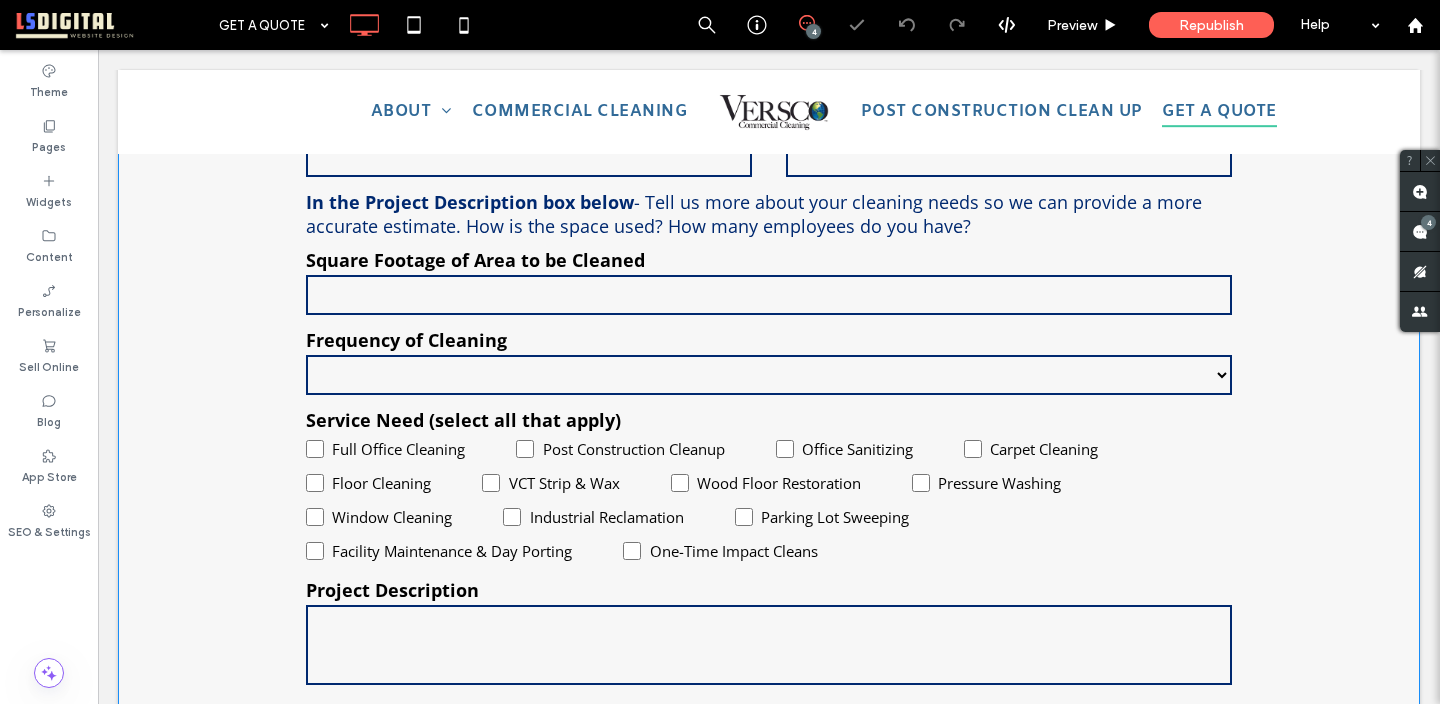 click on "**********" at bounding box center [769, 394] 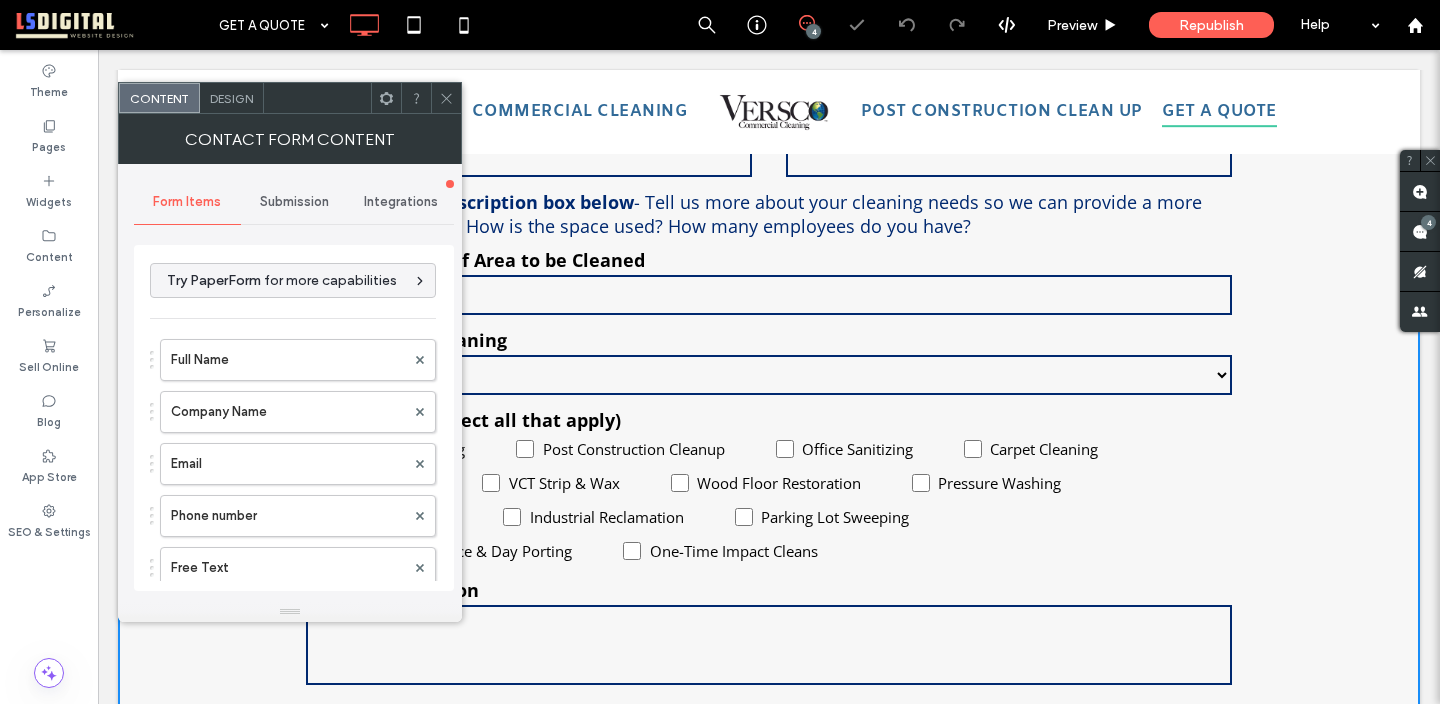 type on "******" 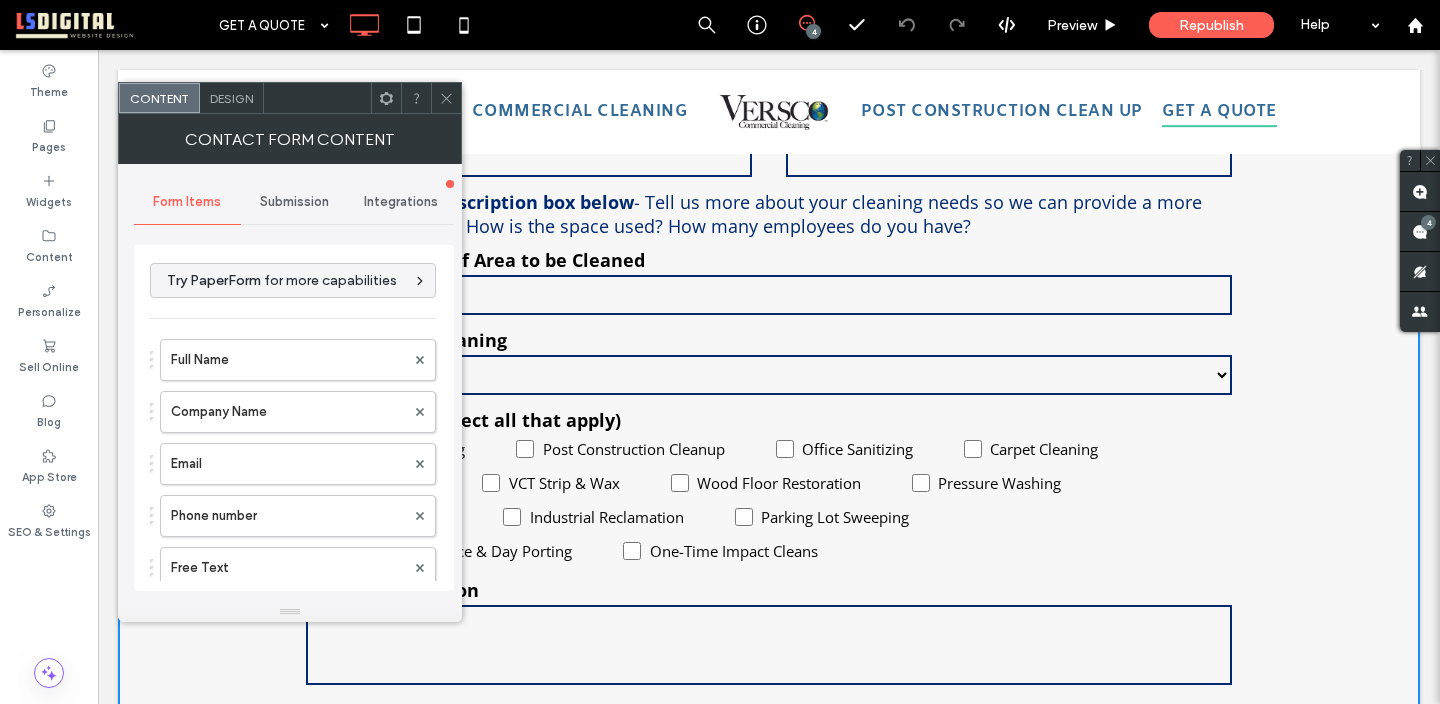 click on "Submission" at bounding box center (294, 202) 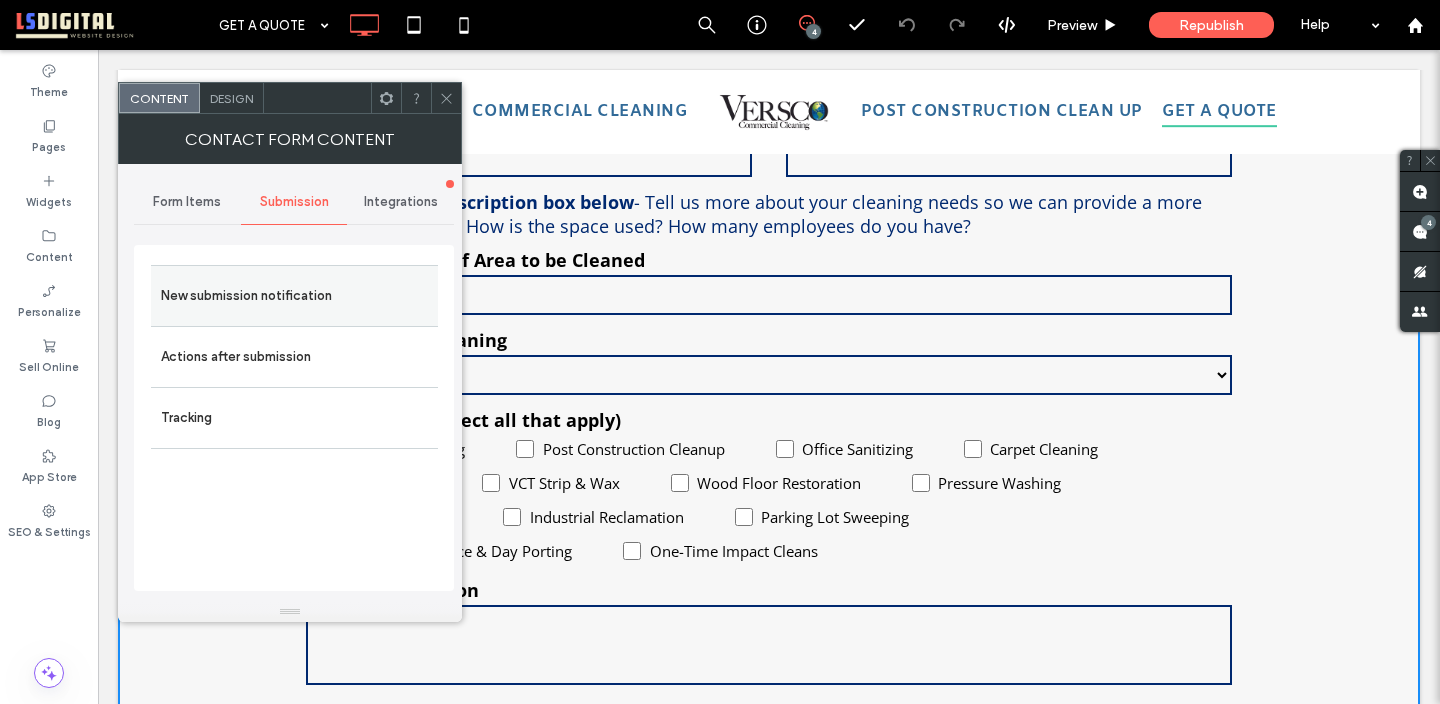 click on "New submission notification" at bounding box center (294, 296) 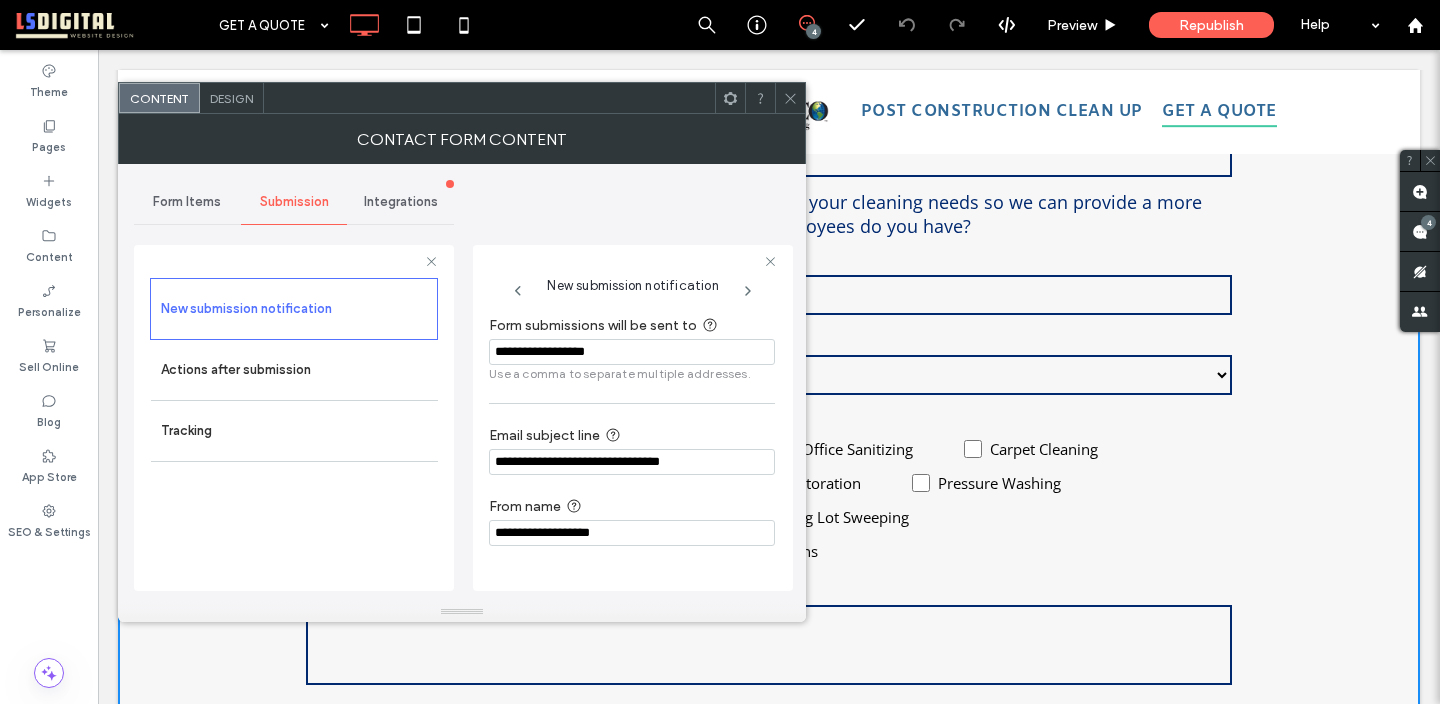 drag, startPoint x: 658, startPoint y: 346, endPoint x: 501, endPoint y: 307, distance: 161.77144 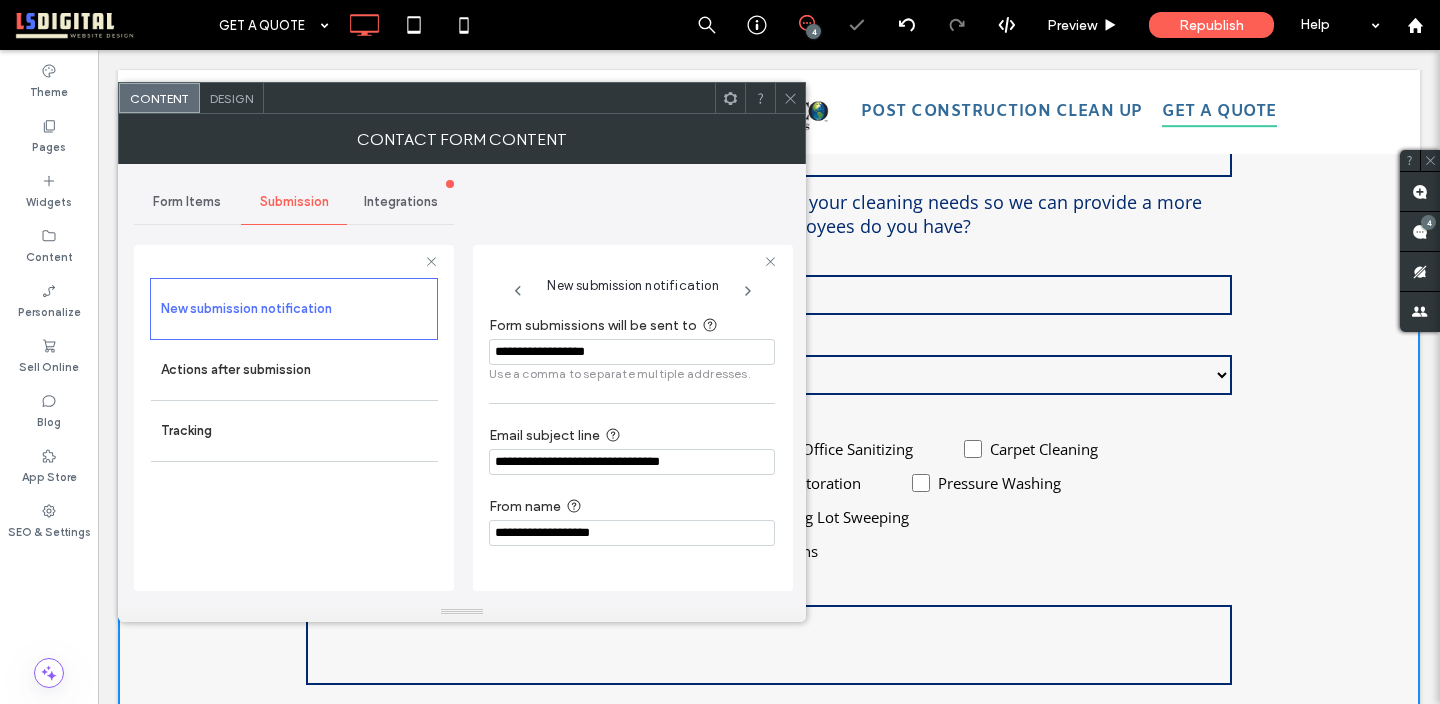 click 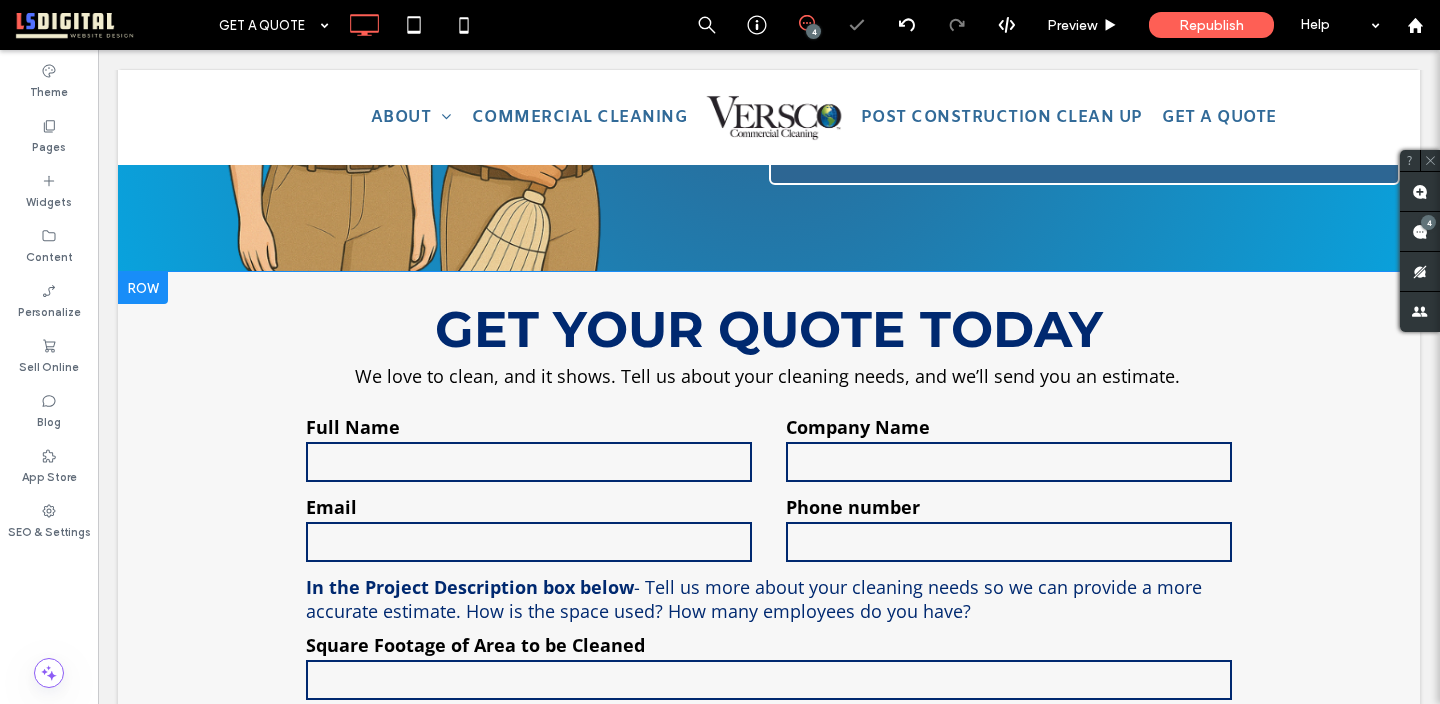 scroll, scrollTop: 0, scrollLeft: 0, axis: both 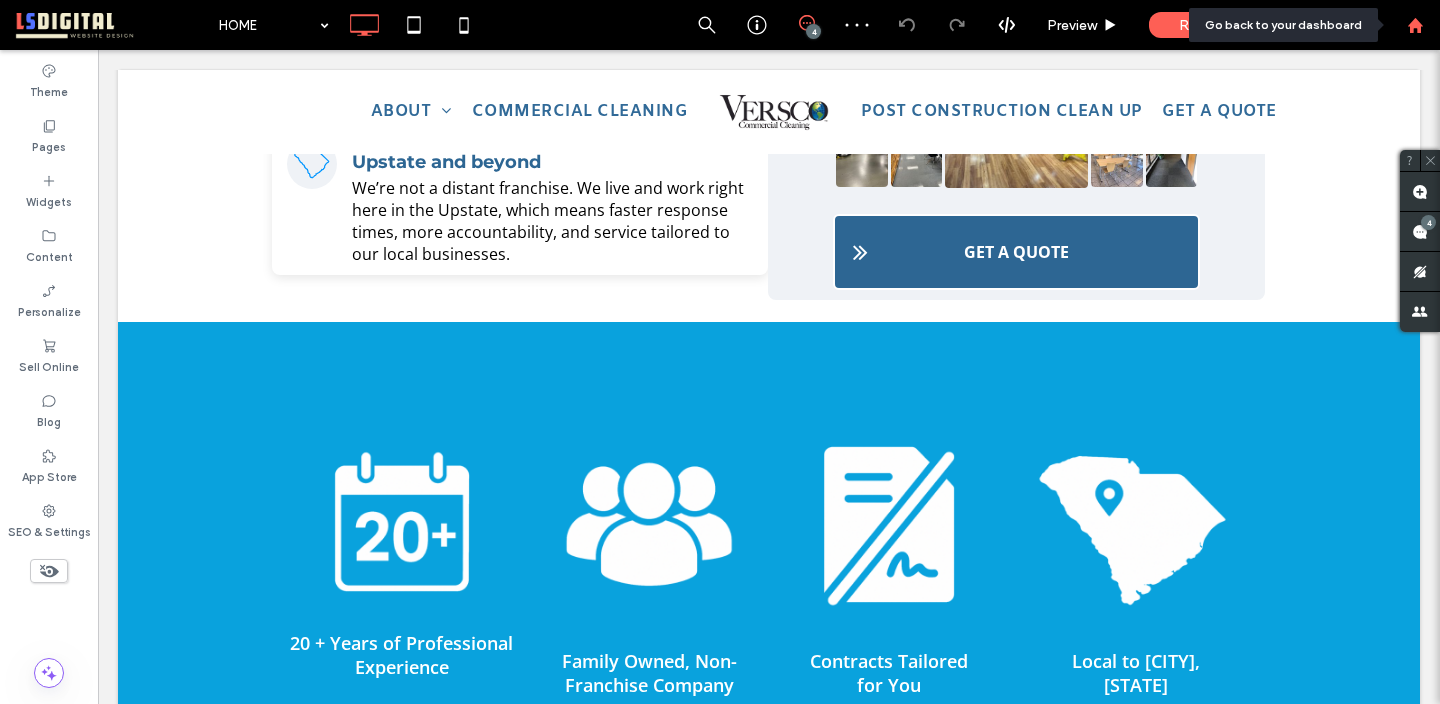 click 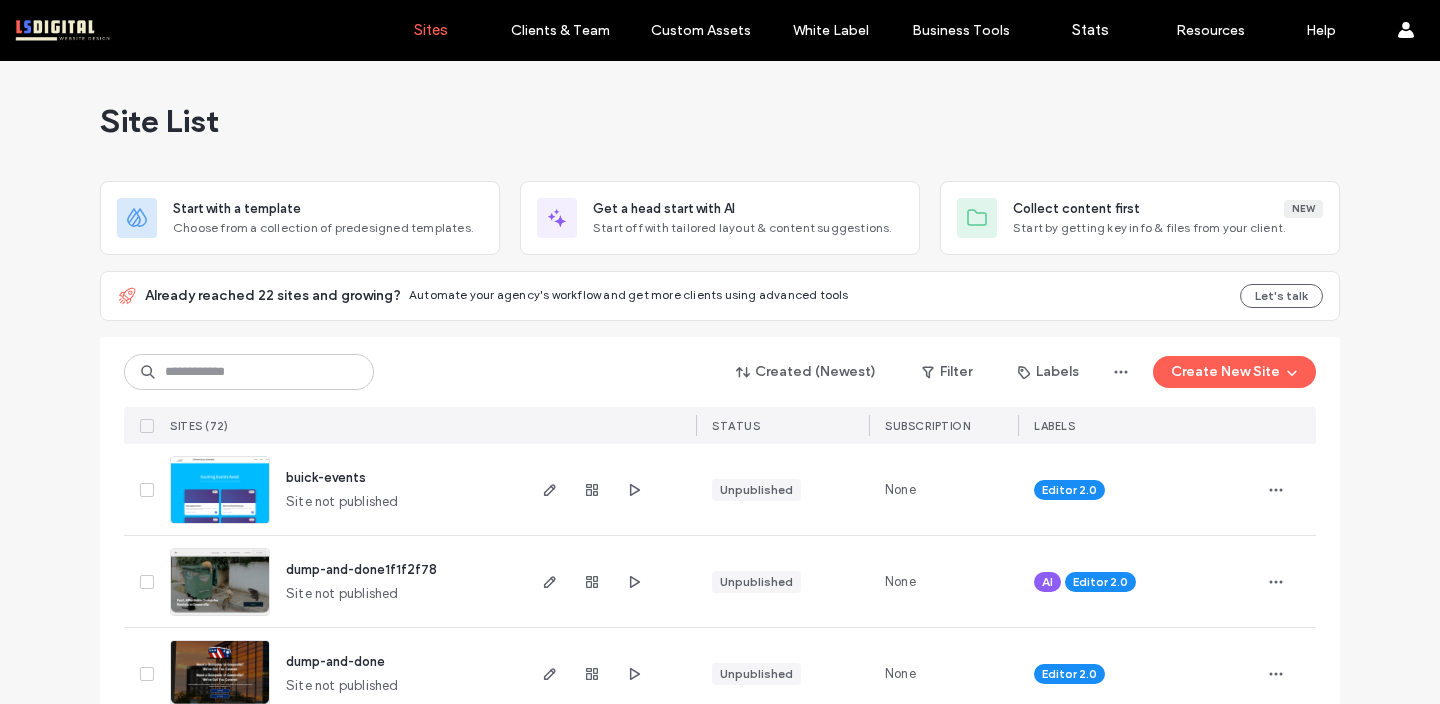 scroll, scrollTop: 0, scrollLeft: 0, axis: both 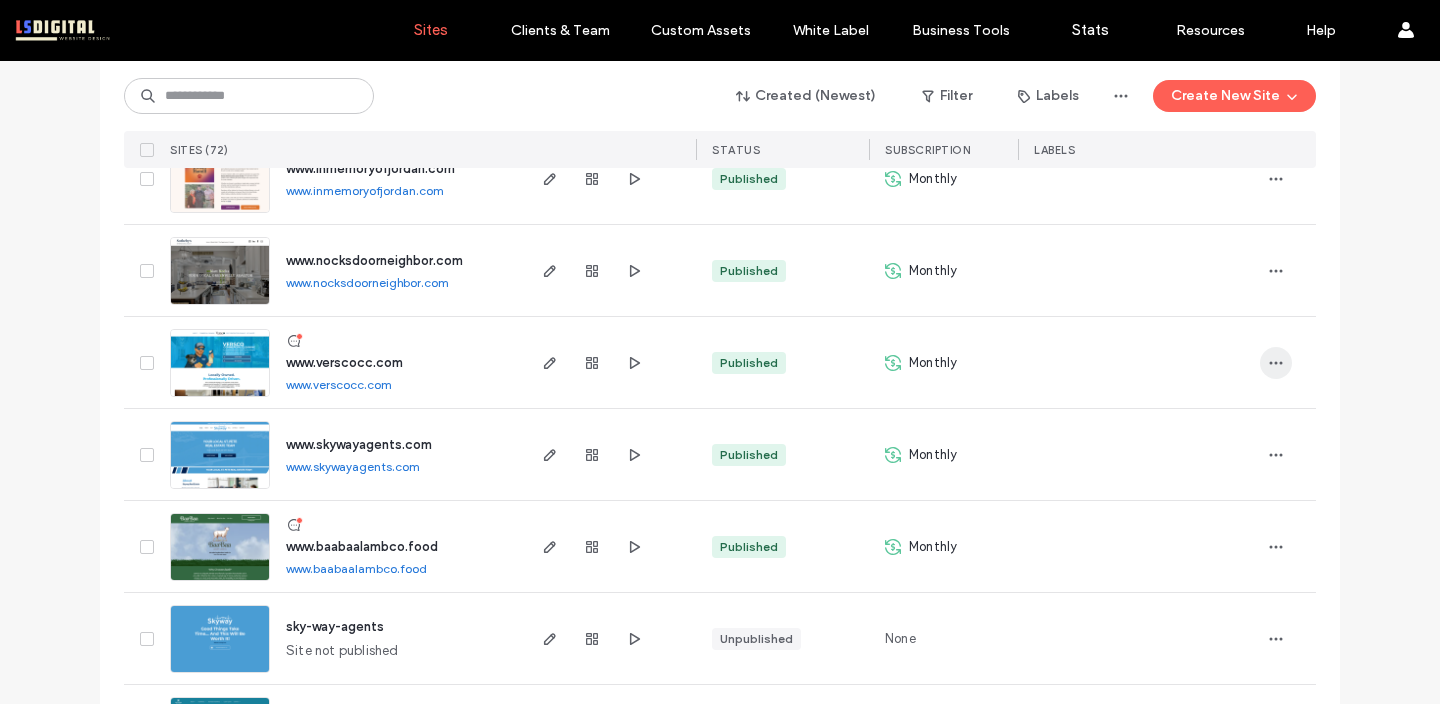 click 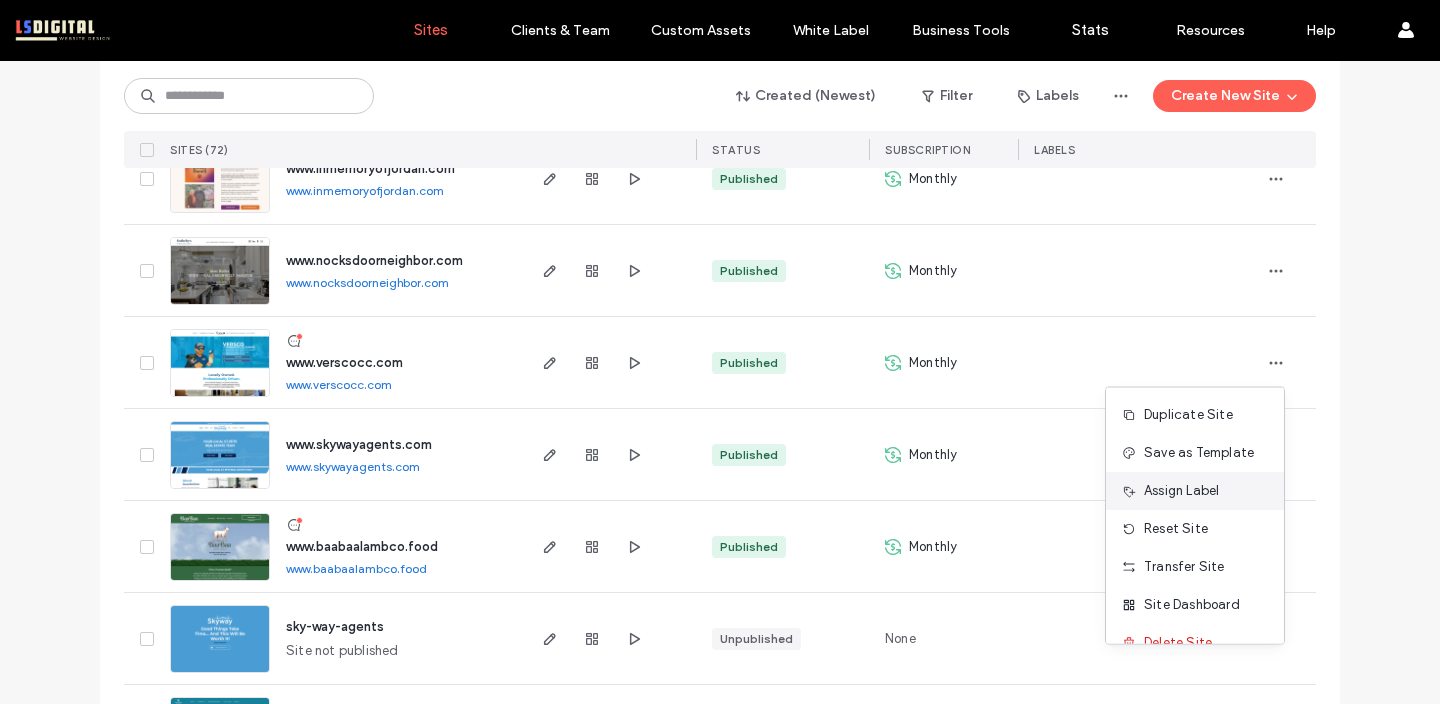 scroll, scrollTop: 26, scrollLeft: 0, axis: vertical 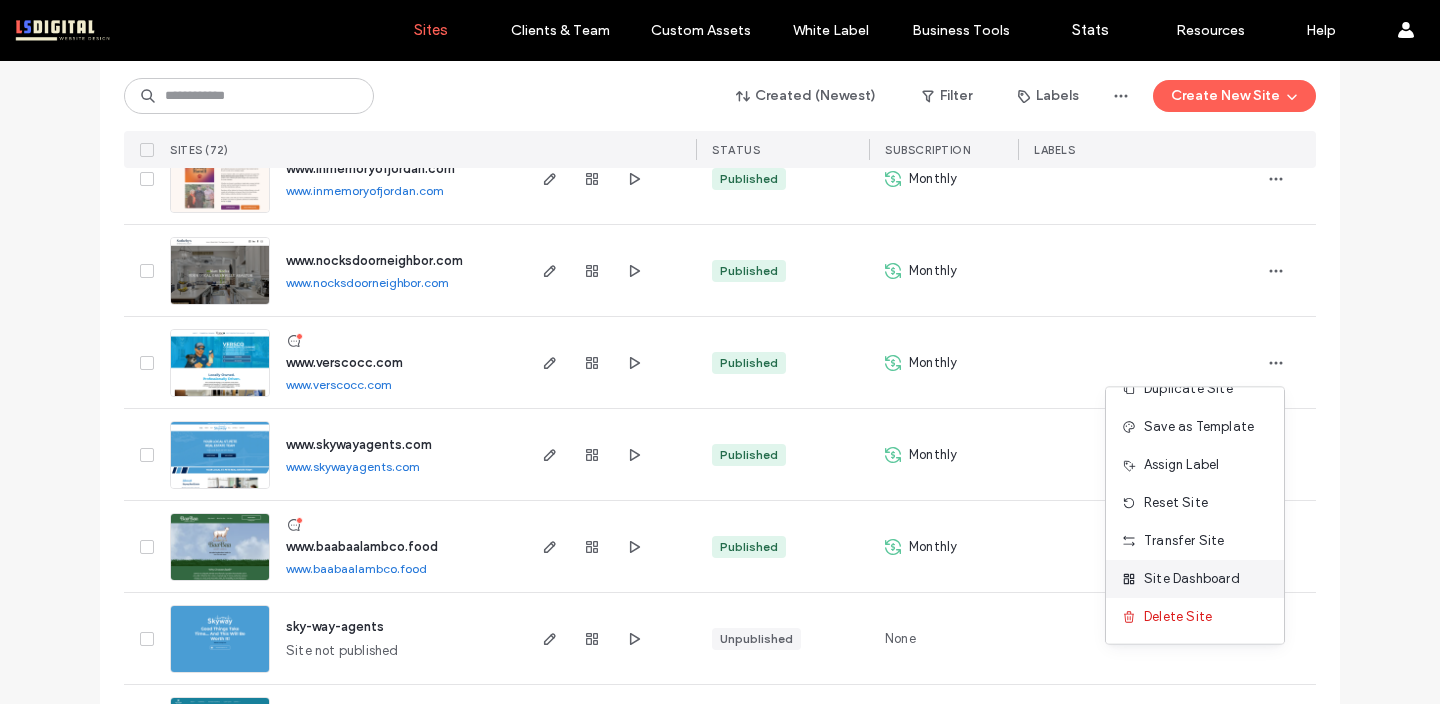 click on "Site Dashboard" at bounding box center [1192, 579] 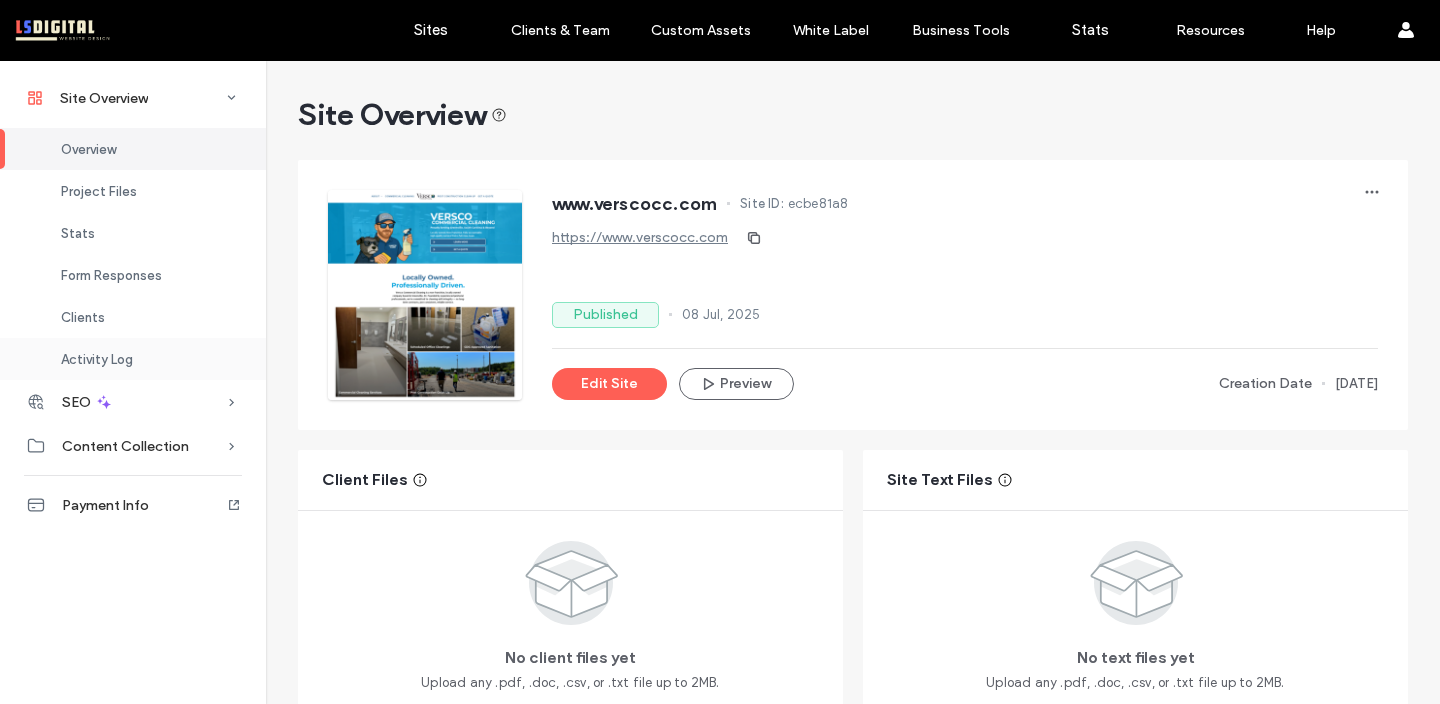 click on "Activity Log" at bounding box center (97, 359) 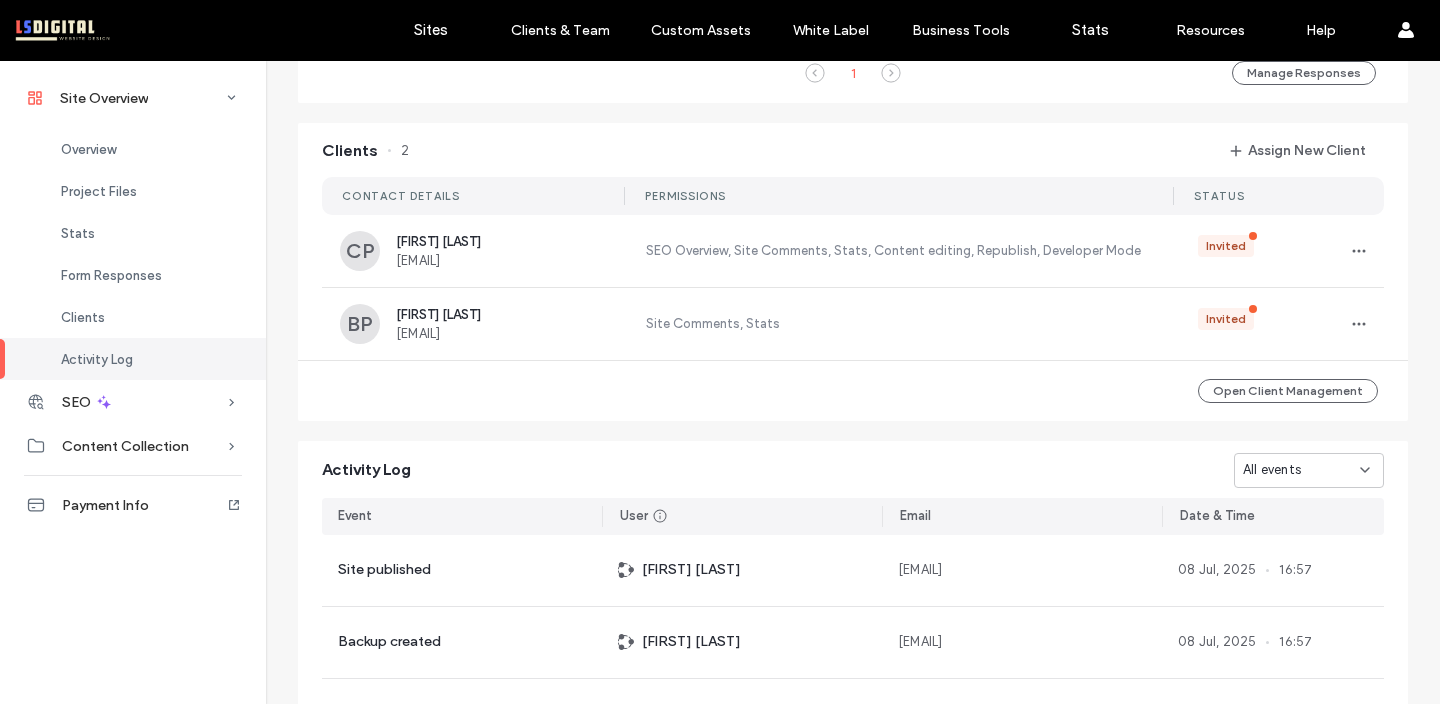 scroll, scrollTop: 1841, scrollLeft: 0, axis: vertical 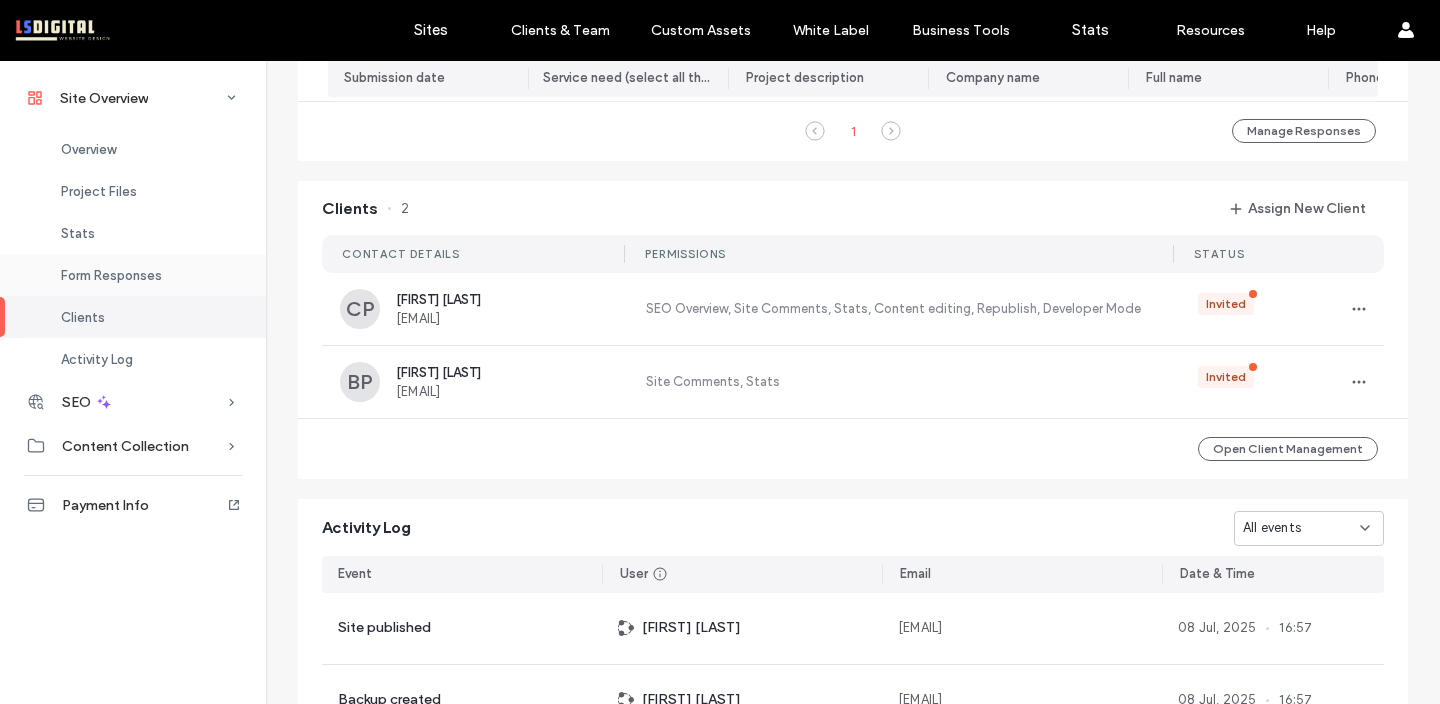 click on "Form Responses" at bounding box center (111, 275) 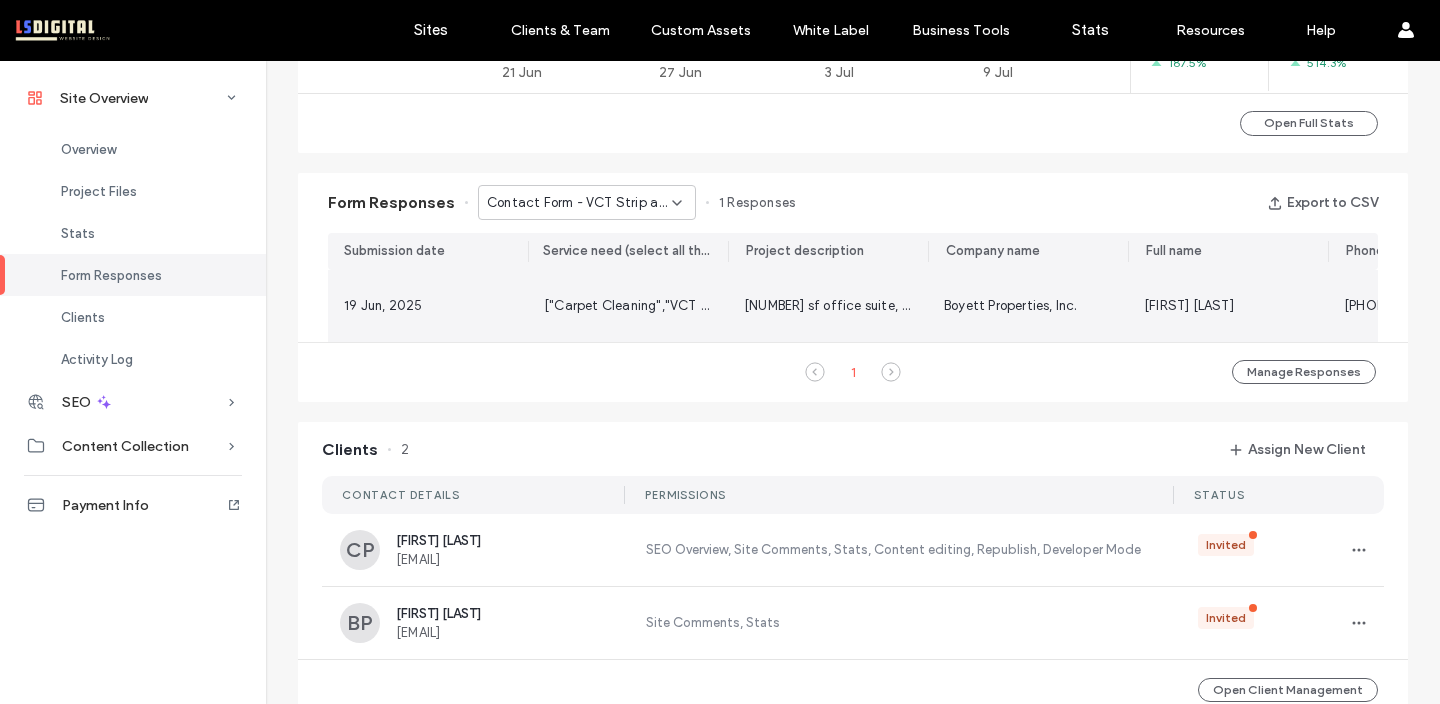 scroll, scrollTop: 1165, scrollLeft: 0, axis: vertical 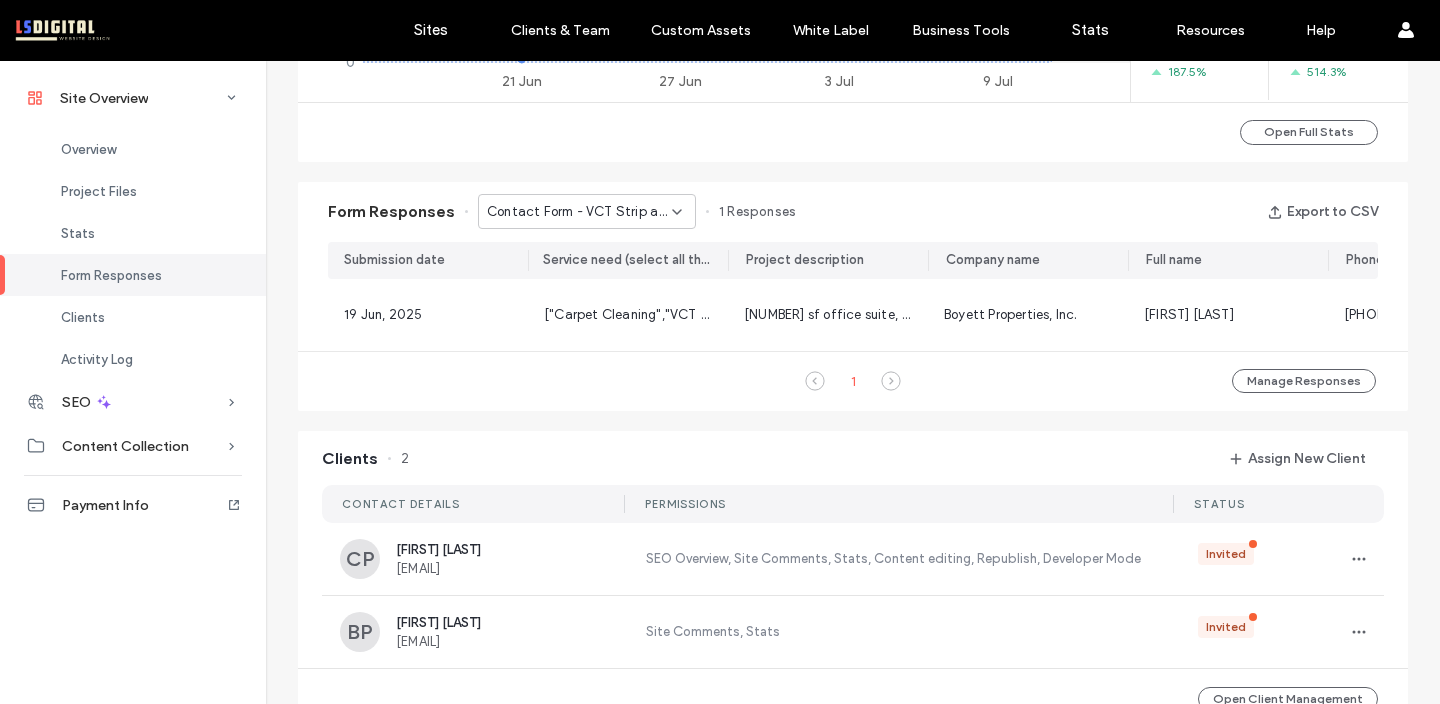 click on "Contact Form - VCT Strip and Wax page" at bounding box center [587, 211] 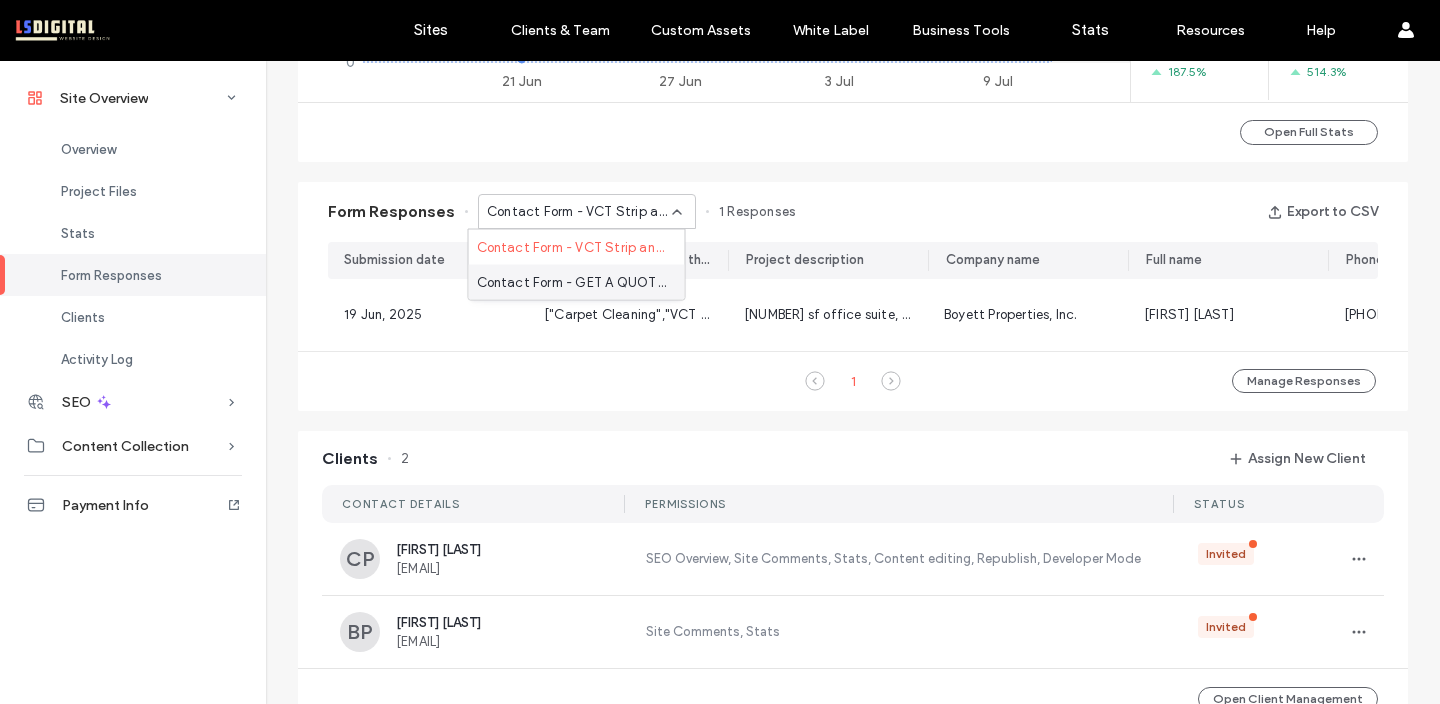 click on "Contact Form - GET A QUOTE page" at bounding box center (577, 282) 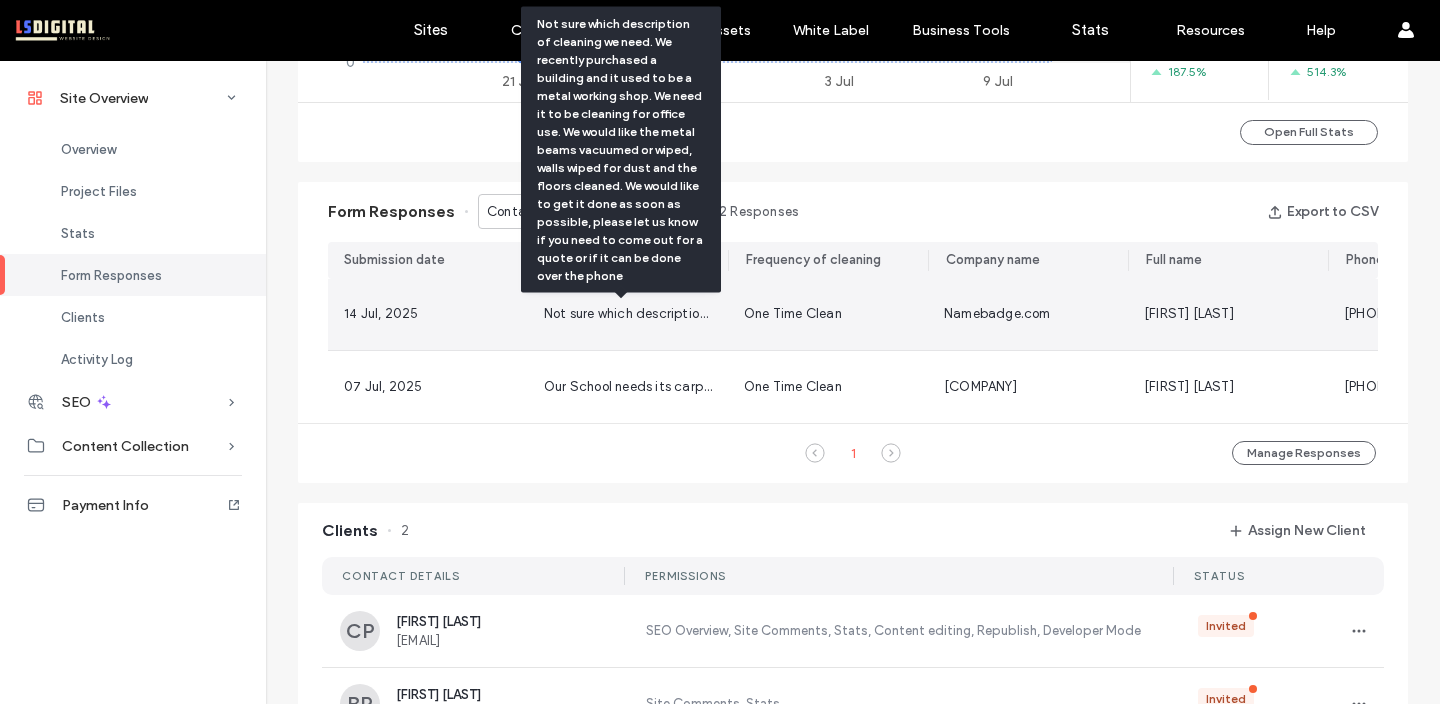 scroll, scrollTop: 0, scrollLeft: 3, axis: horizontal 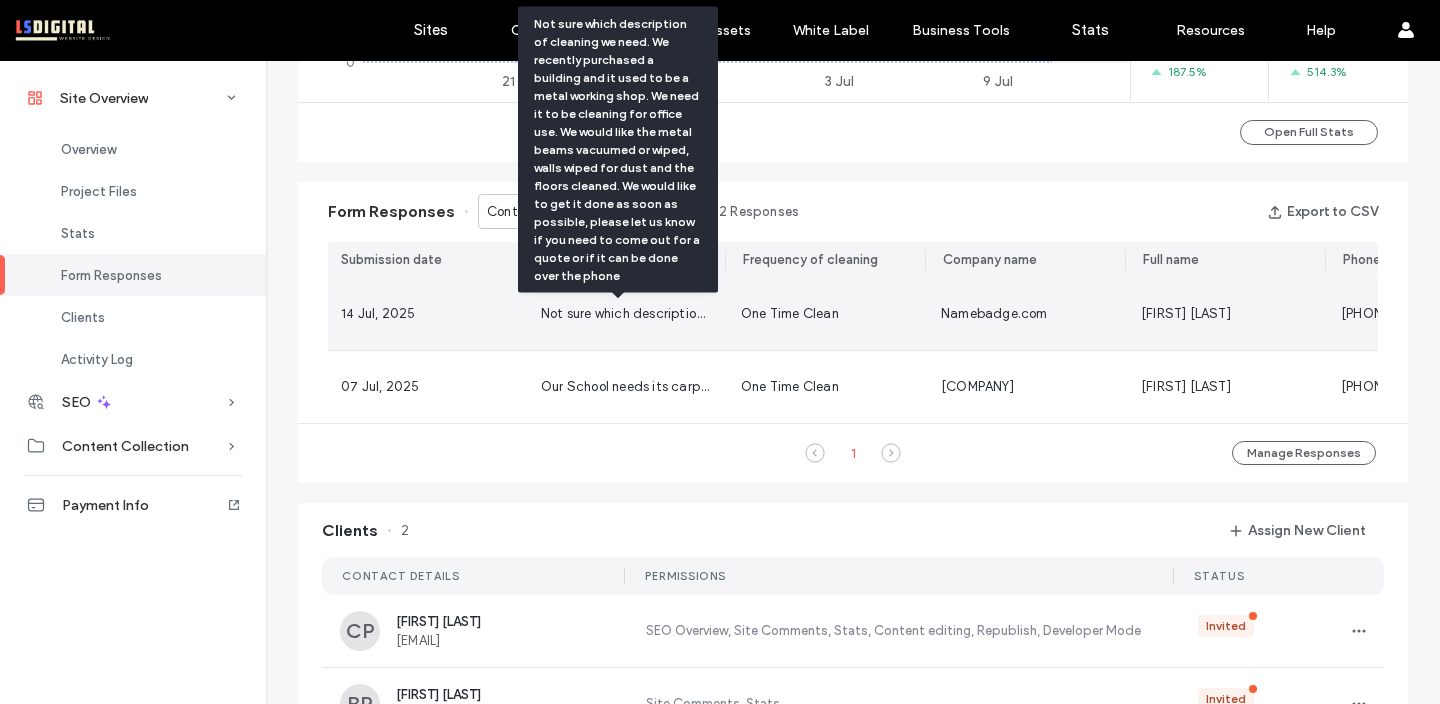 click on "Not sure which description of cleaning we need. We recently purchased a building and it used to be a metal working shop. We need it to be cleaning for office use. We would like the metal beams vacuumed or wiped, walls wiped for dust and the floors cleaned. We would like to get it done as soon as possible, please let us know if you need to come out for a quote or if it can be done over the phone" at bounding box center [1750, 313] 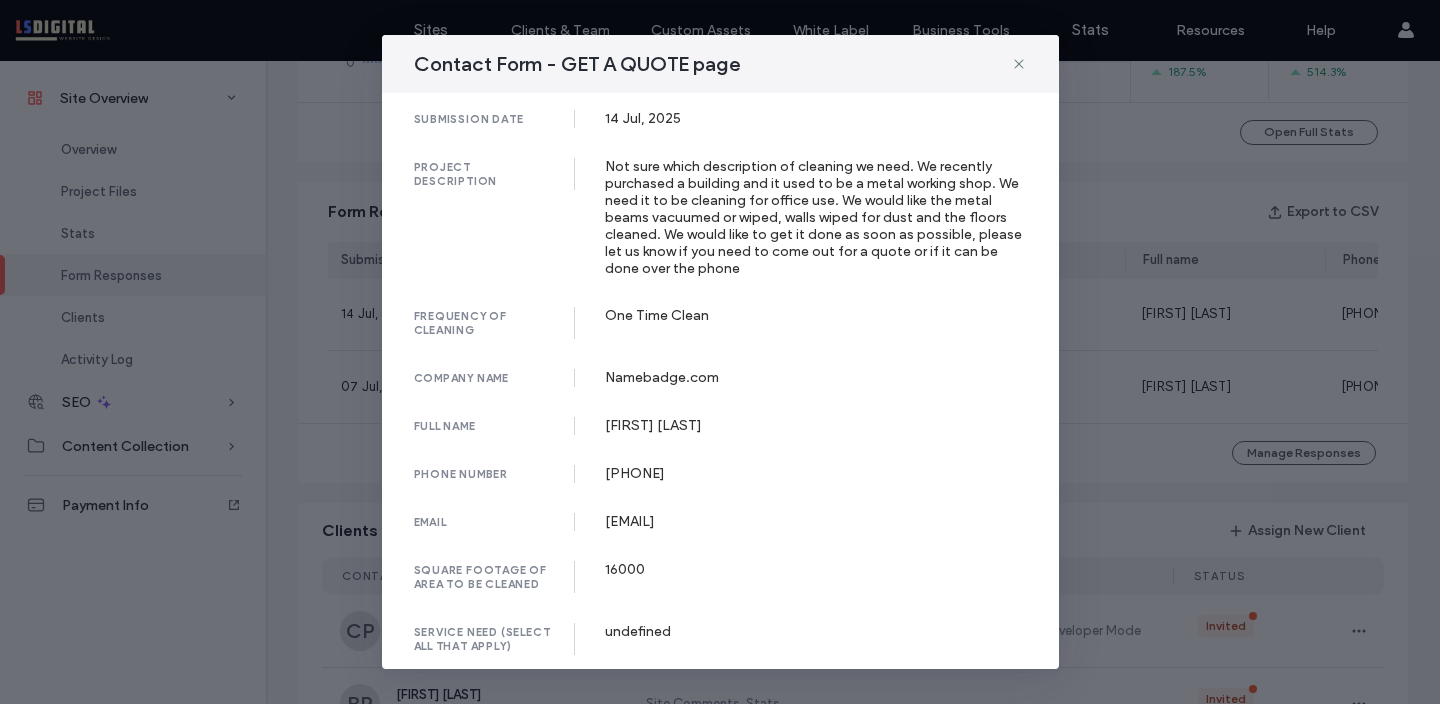 scroll, scrollTop: 8, scrollLeft: 0, axis: vertical 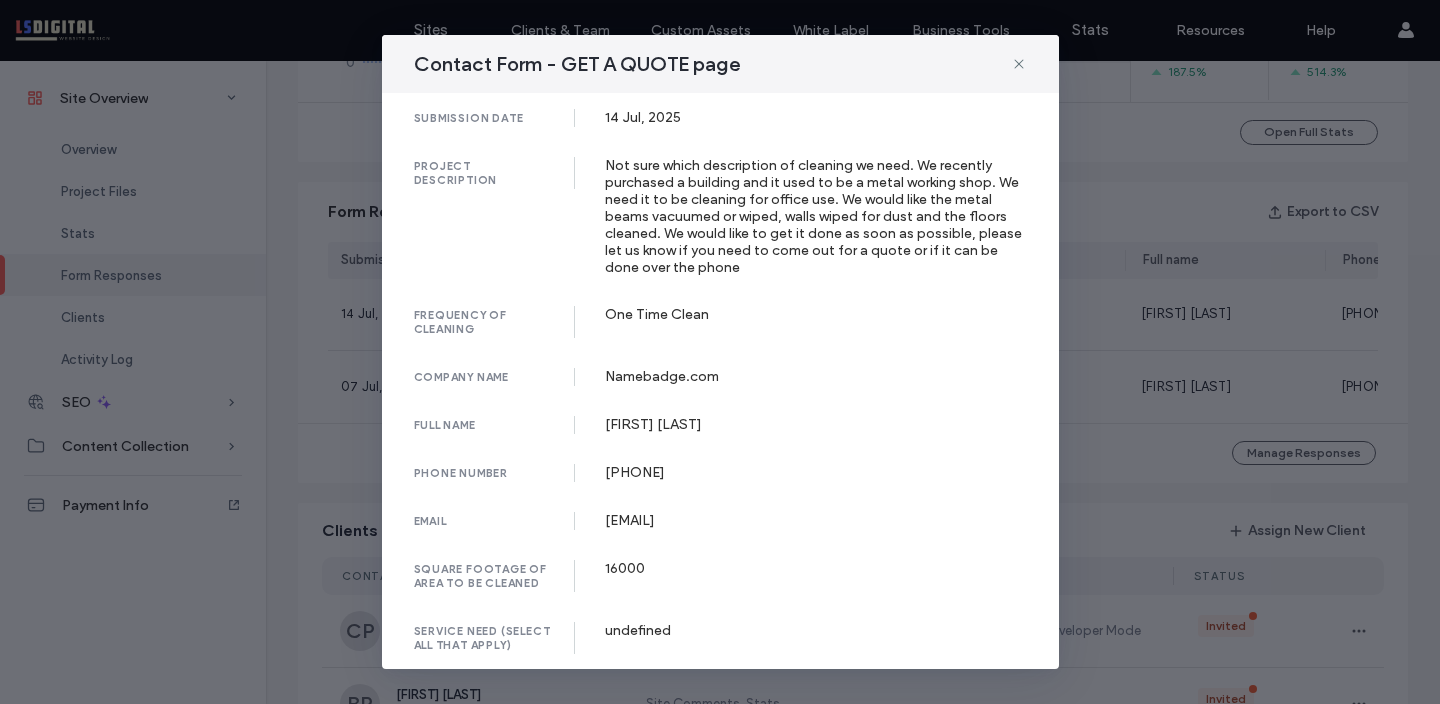 click on "Contact Form - GET A QUOTE page submission date 14 Jul, 2025 project description Not sure which description of cleaning we need. We recently purchased a building and it used to be a metal working shop. We need it to be cleaning for office use. We would like the metal beams vacuumed or wiped, walls wiped for dust and the floors cleaned. We would like to get it done as soon as possible, please let us know if you need to come out for a quote or if it can be done over the phone   frequency of cleaning One Time Clean company name Namebadge.com full name Corrina Cast phone number 9545990262 email cfcast@gmail.com square footage of area to be cleaned 16000 service need (select all that apply) undefined" at bounding box center [720, 352] 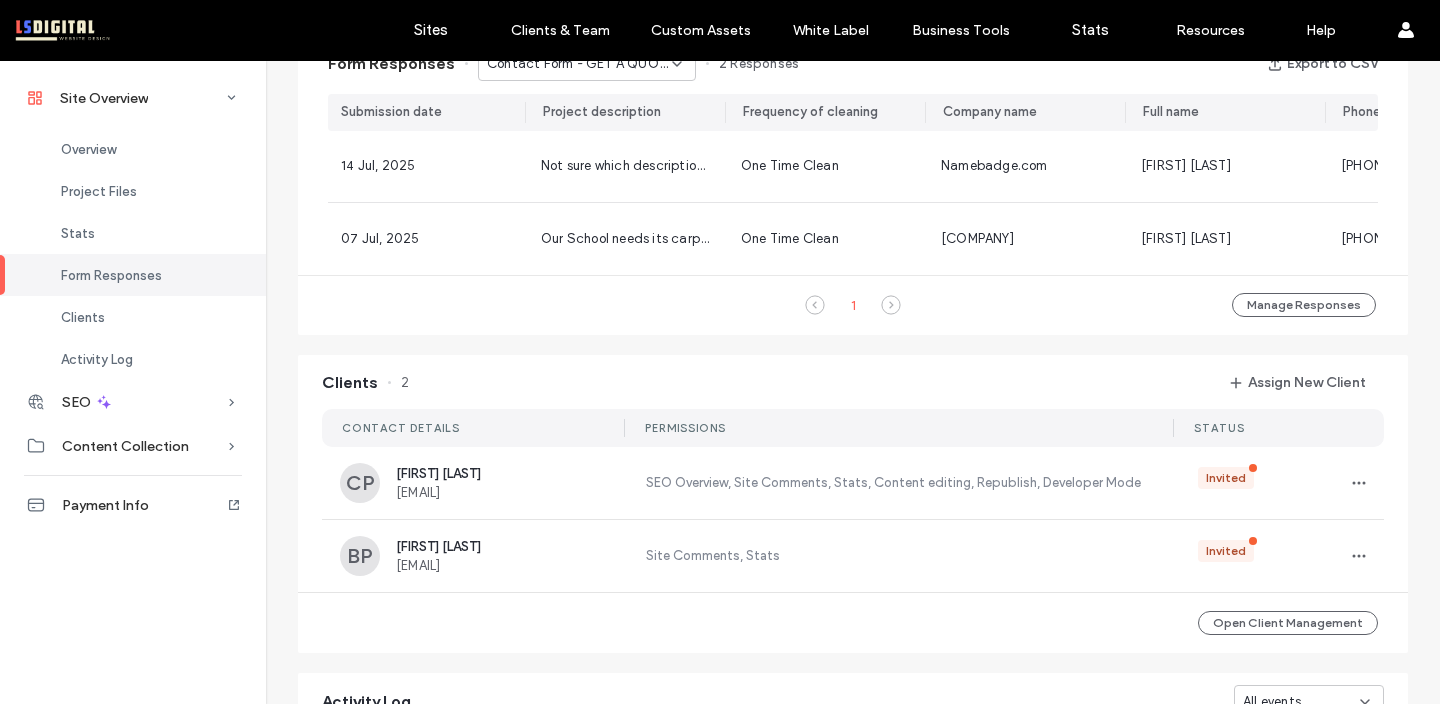scroll, scrollTop: 1148, scrollLeft: 0, axis: vertical 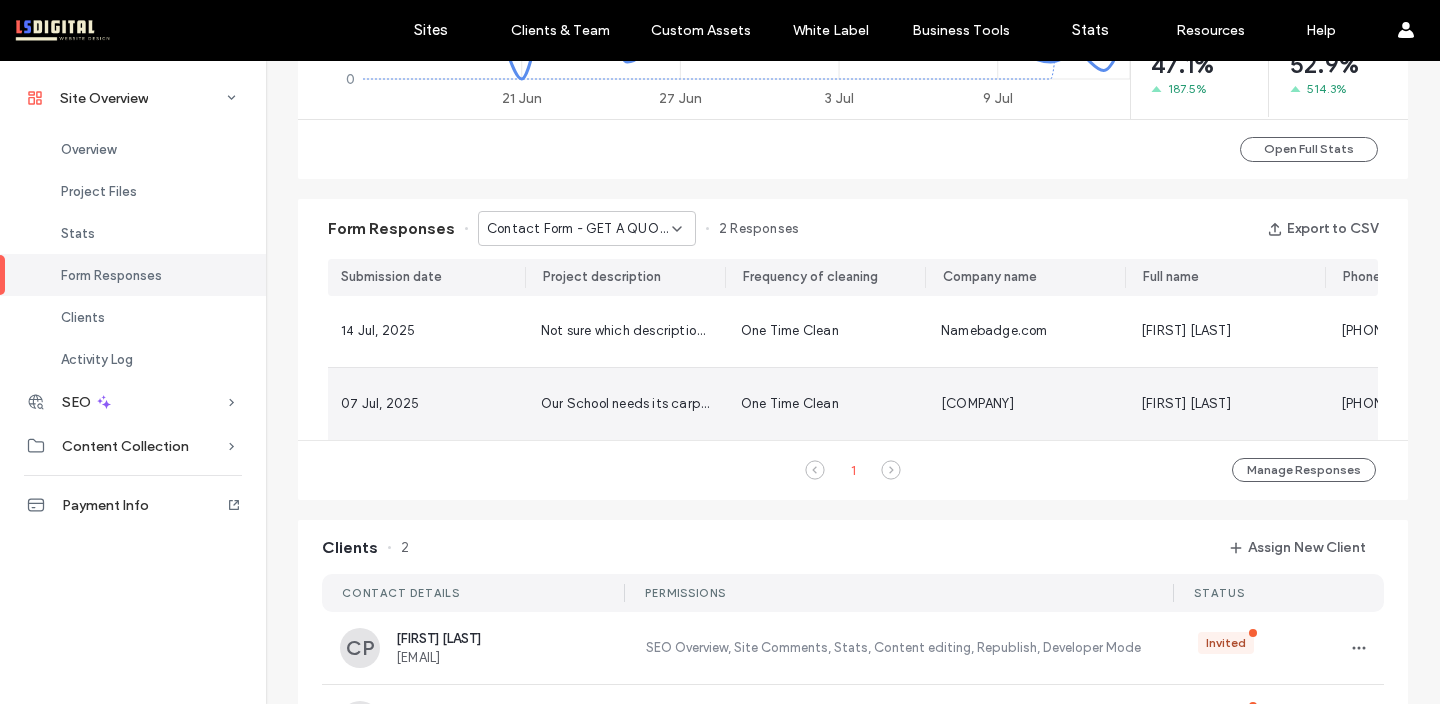 click on "One Time Clean" at bounding box center [825, 404] 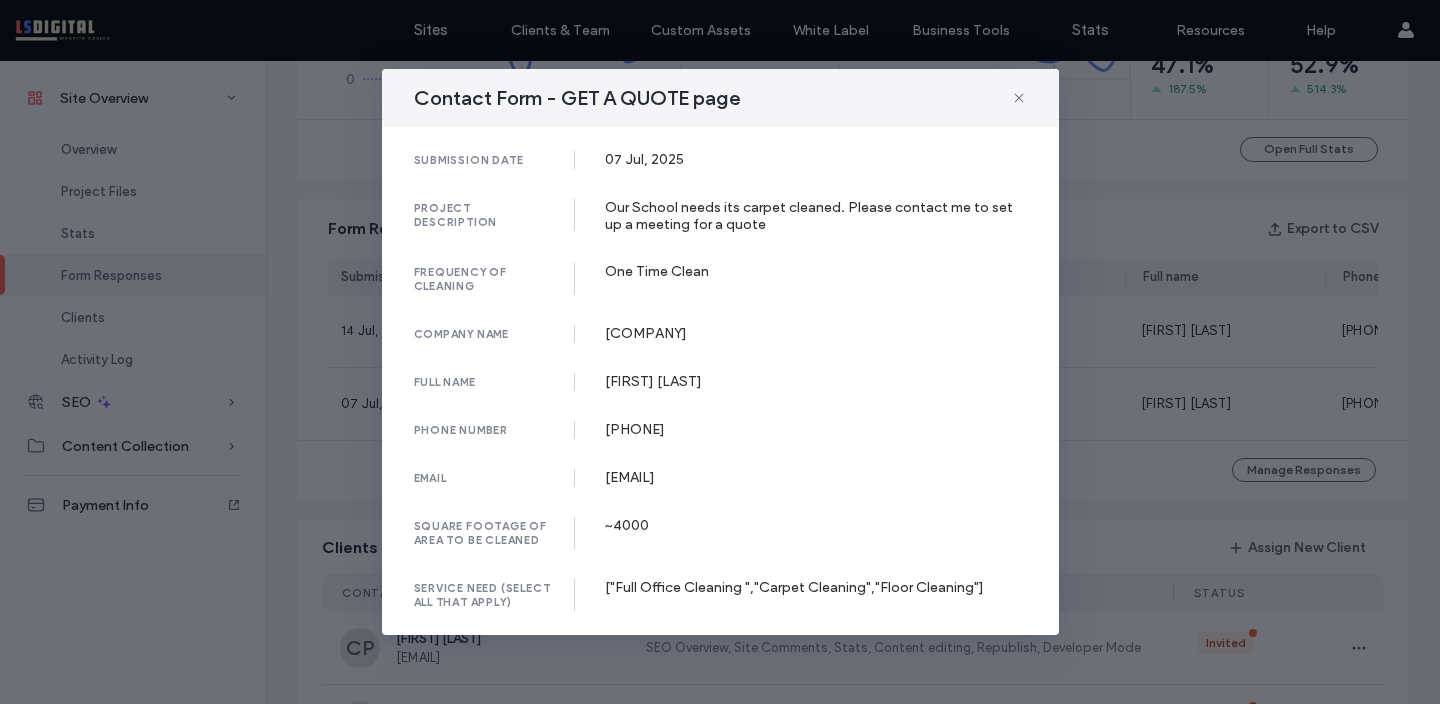click 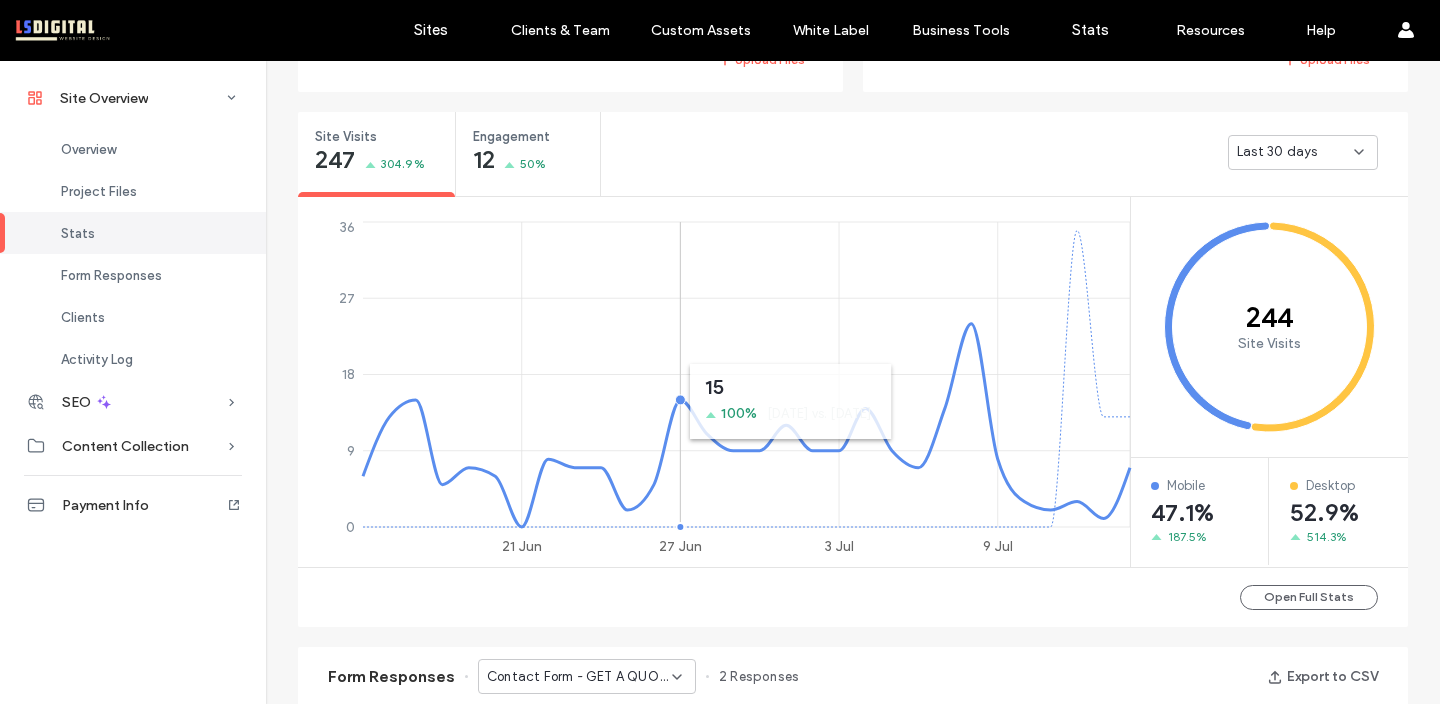 scroll, scrollTop: 1025, scrollLeft: 0, axis: vertical 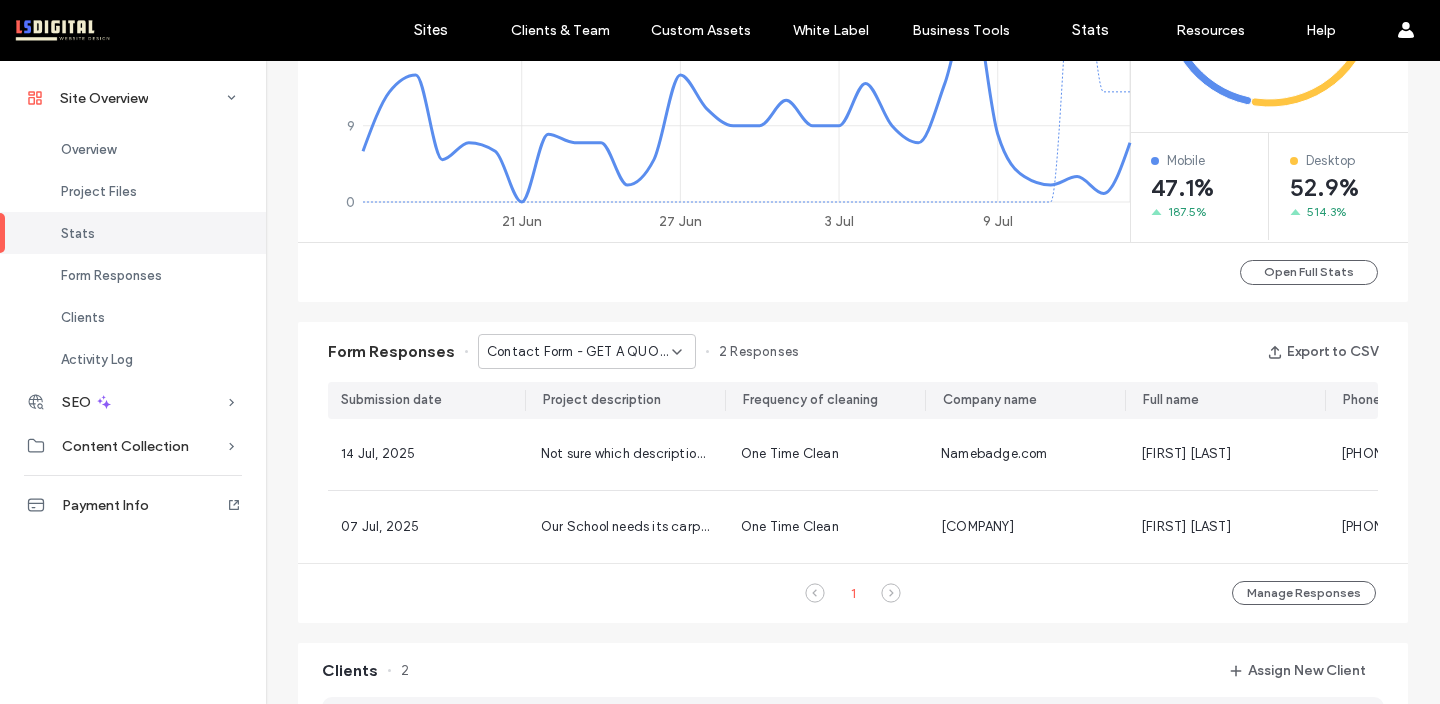 click on "Contact Form - GET A QUOTE page" at bounding box center (579, 352) 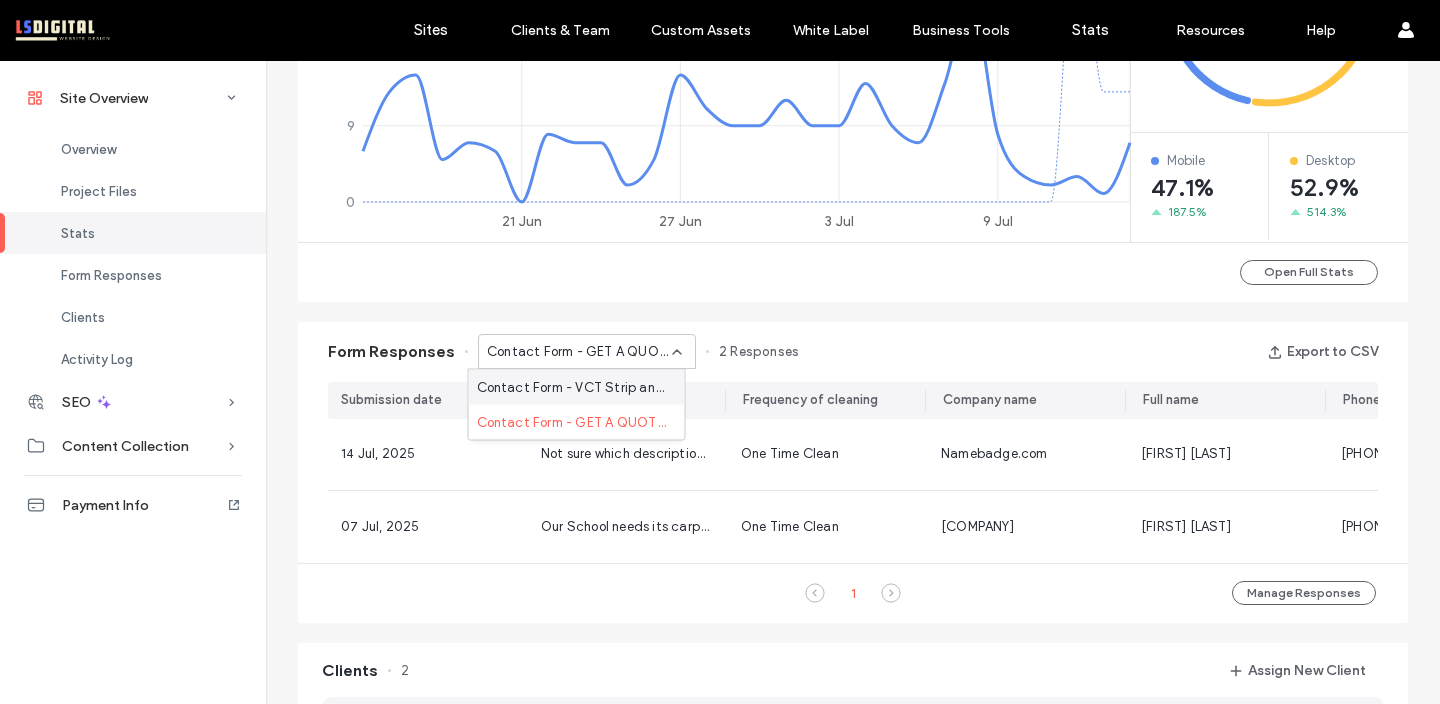 click on "Contact Form - VCT Strip and Wax page" at bounding box center [573, 387] 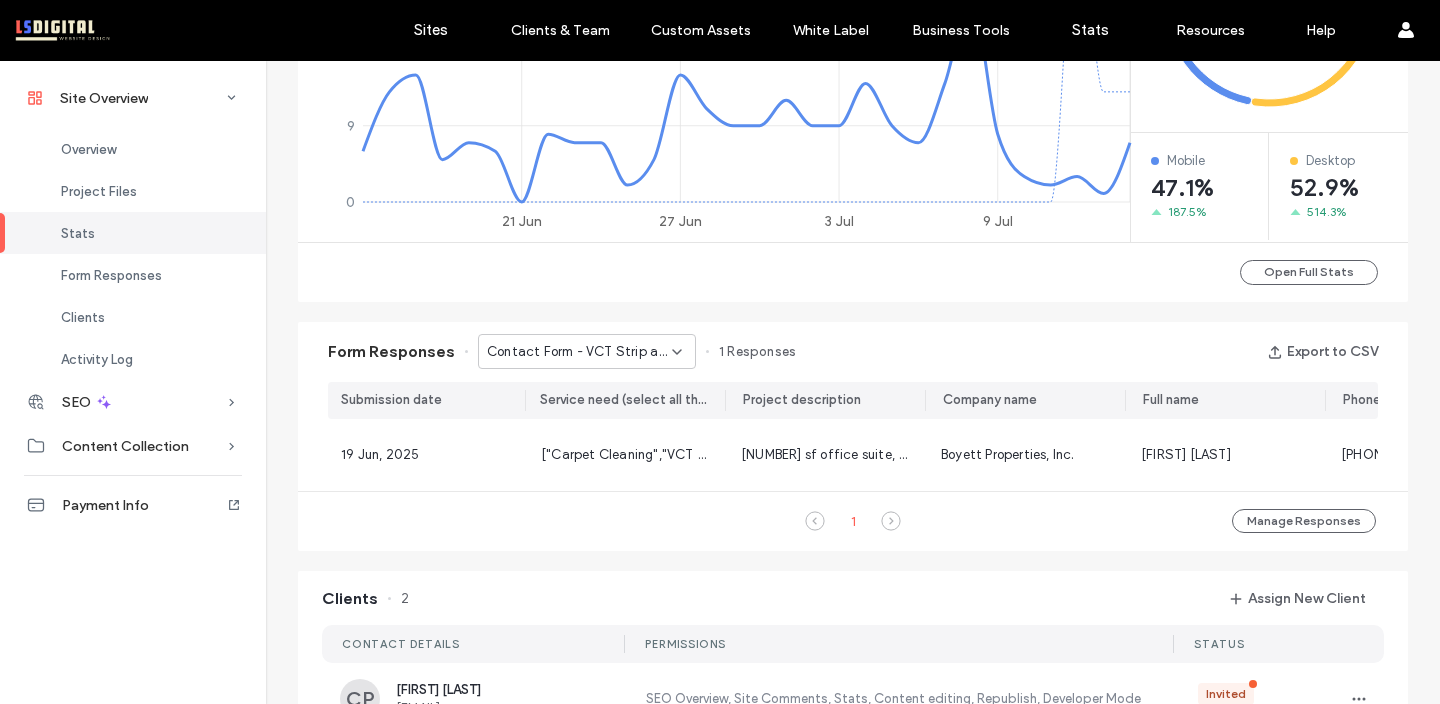 scroll, scrollTop: 1116, scrollLeft: 0, axis: vertical 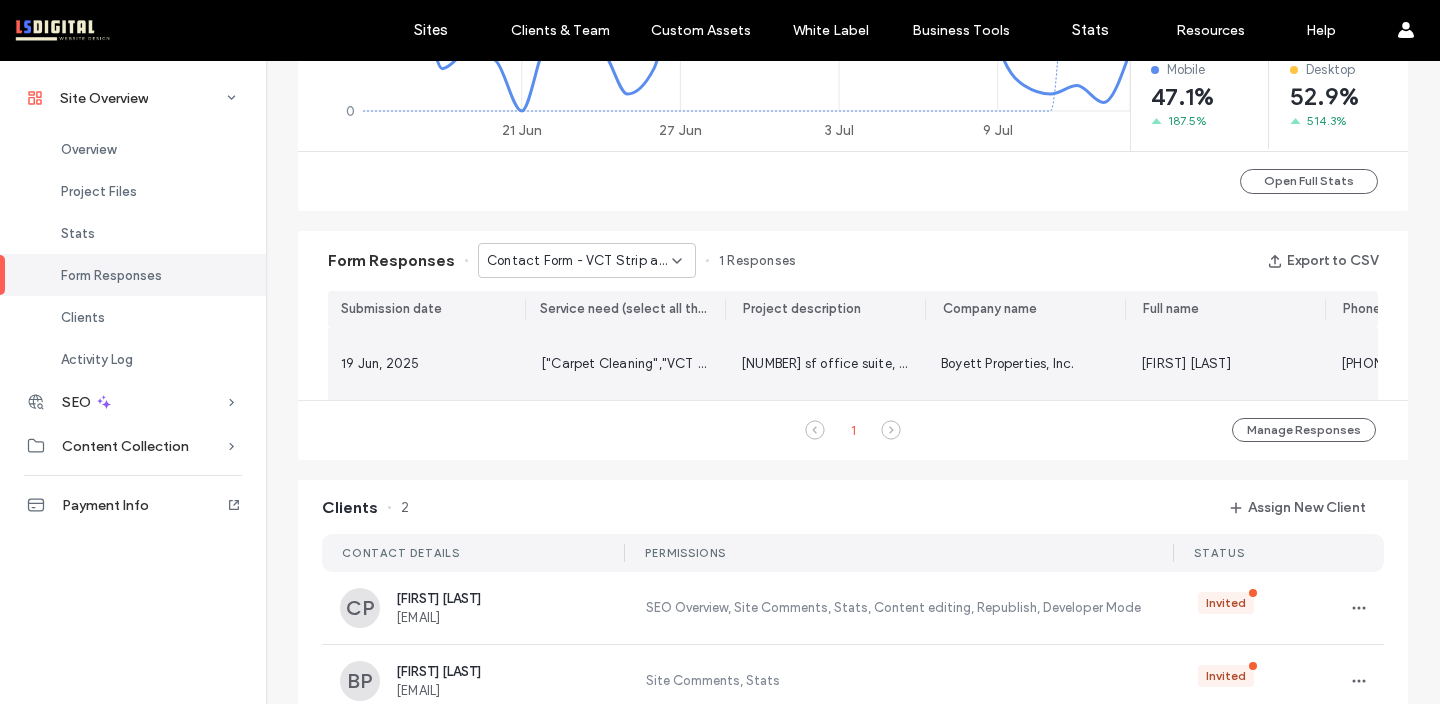 click on "["Carpet Cleaning","VCT Strip & Wax"]" at bounding box center [659, 363] 